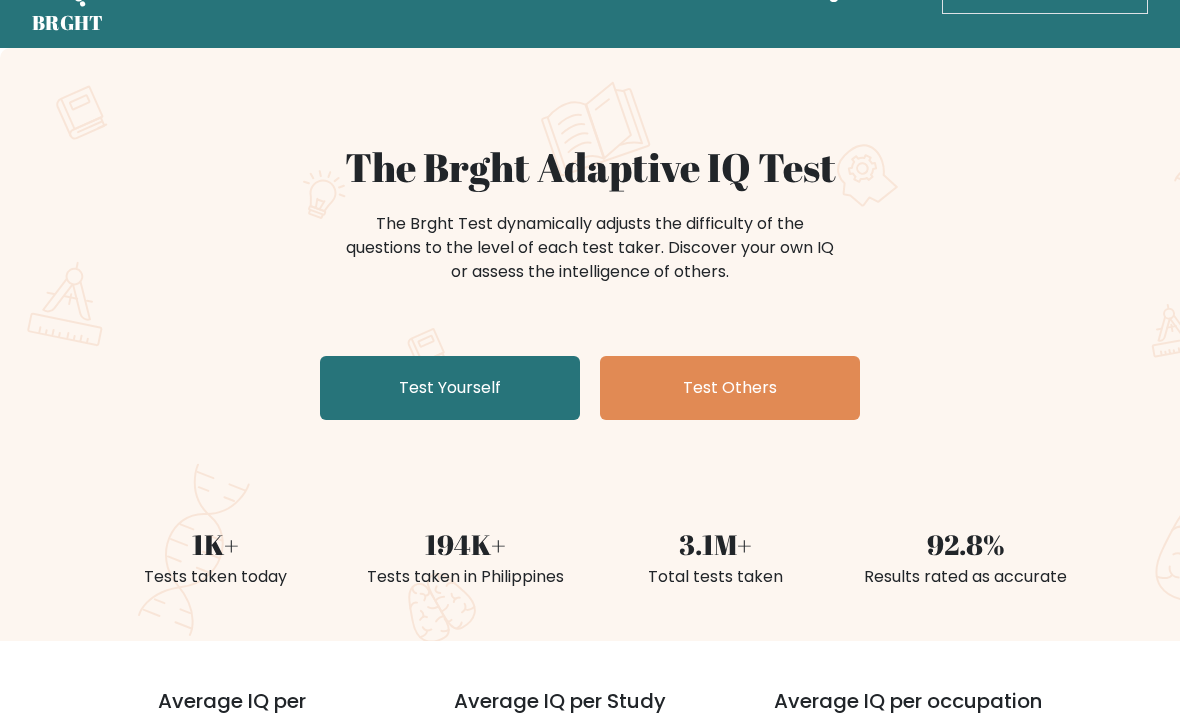 scroll, scrollTop: 10, scrollLeft: 0, axis: vertical 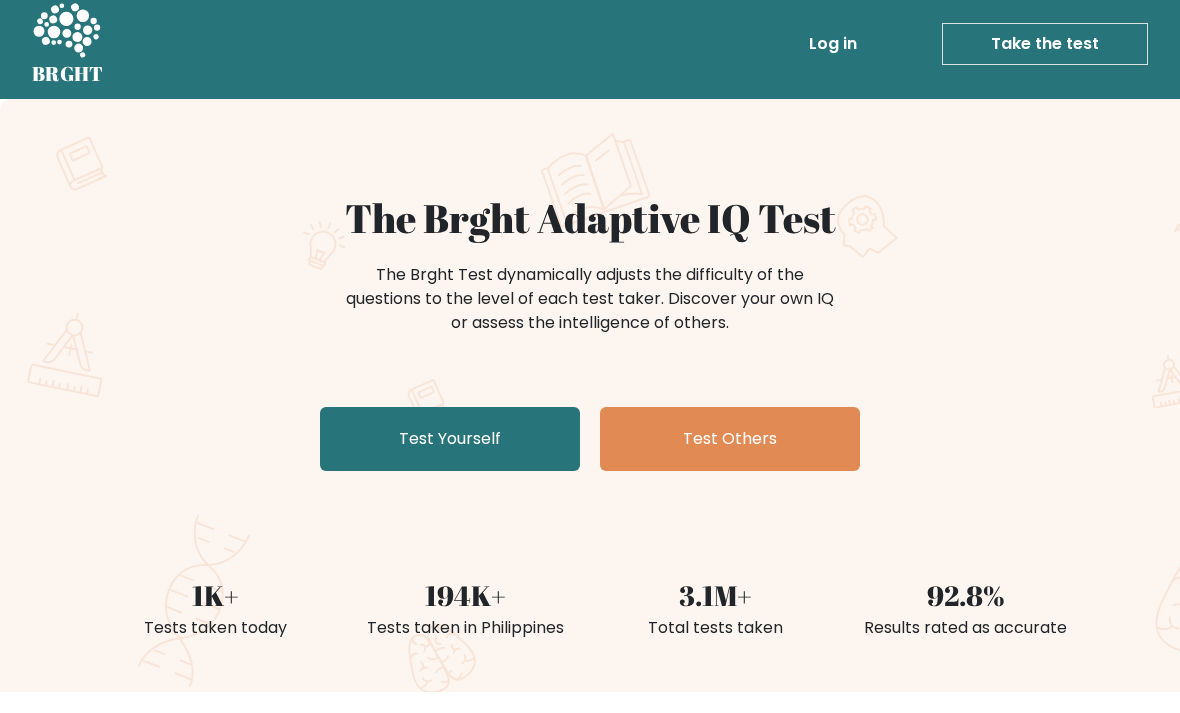 click on "Test Yourself" at bounding box center (450, 440) 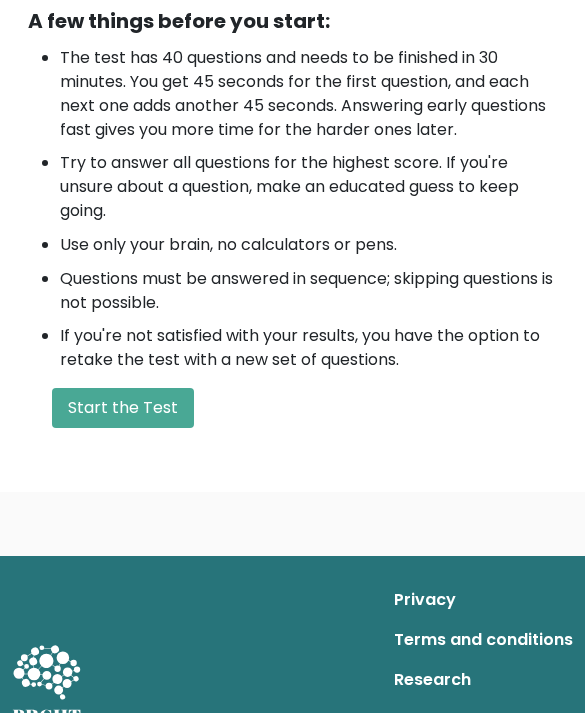 scroll, scrollTop: 732, scrollLeft: 0, axis: vertical 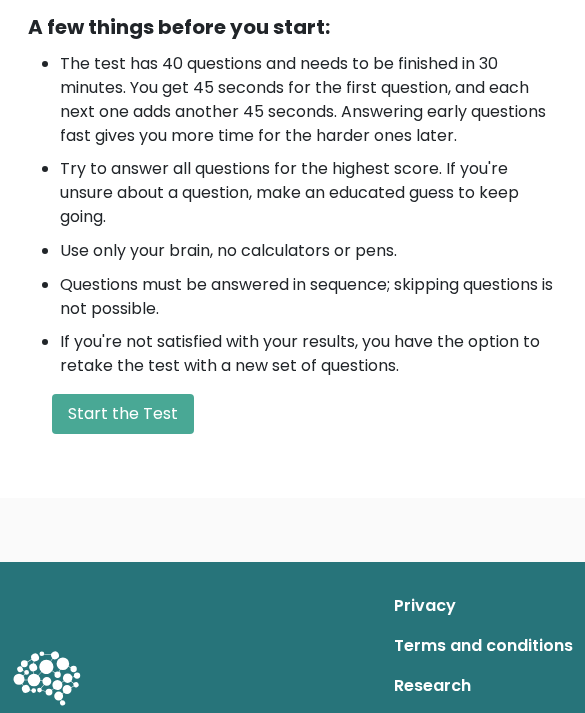 click on "Start the Test" at bounding box center [123, 415] 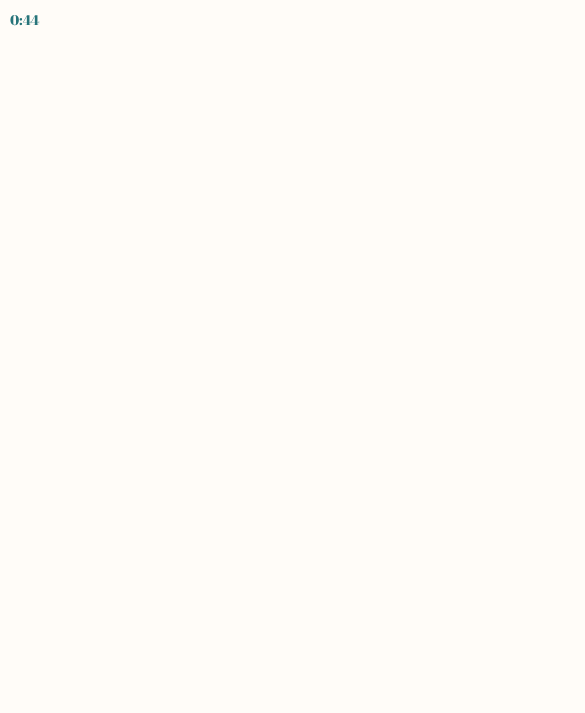 scroll, scrollTop: 0, scrollLeft: 0, axis: both 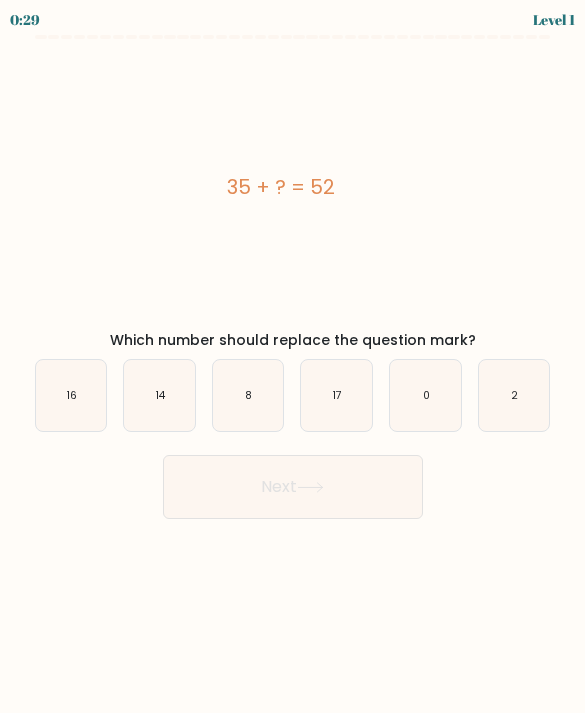 click on "17" at bounding box center (336, 395) 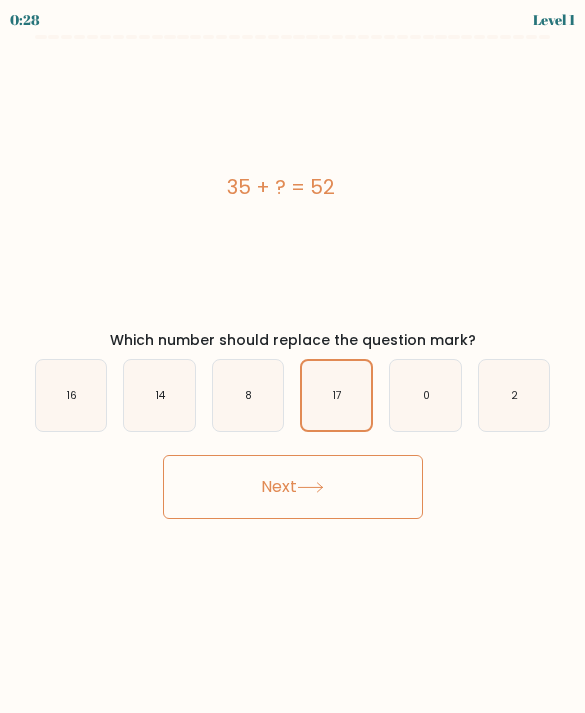 click on "Next" at bounding box center [293, 487] 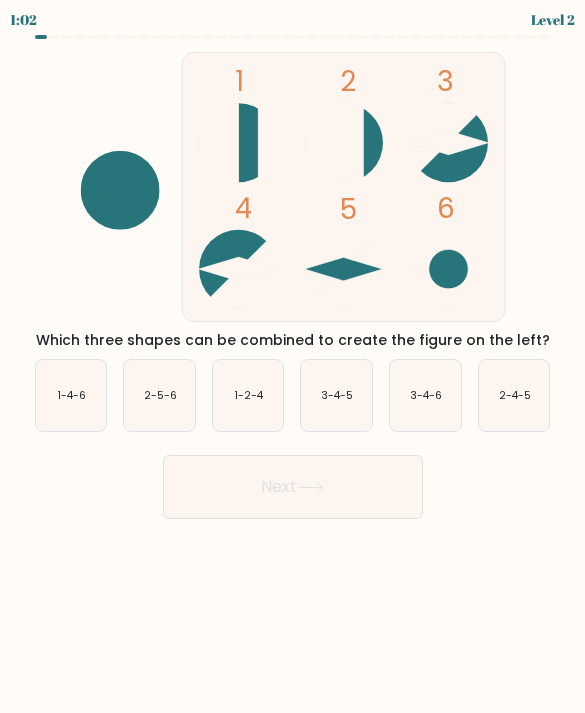 click on "3-4-5" at bounding box center (338, 395) 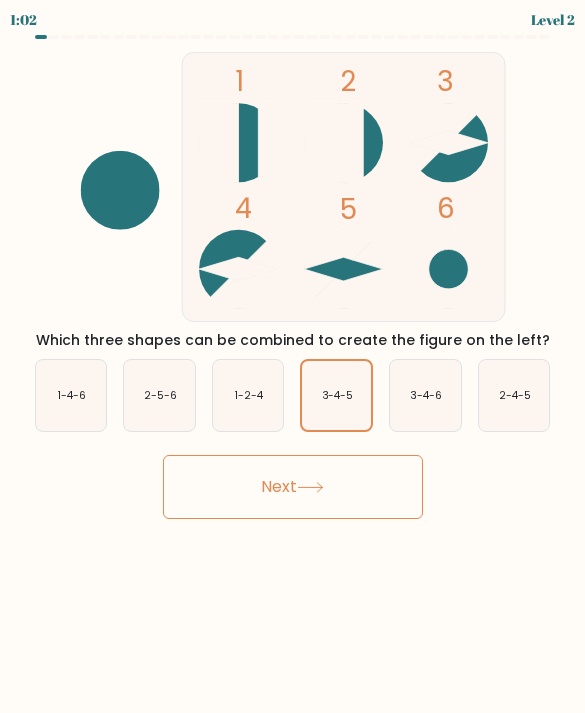 click on "Next" at bounding box center [293, 487] 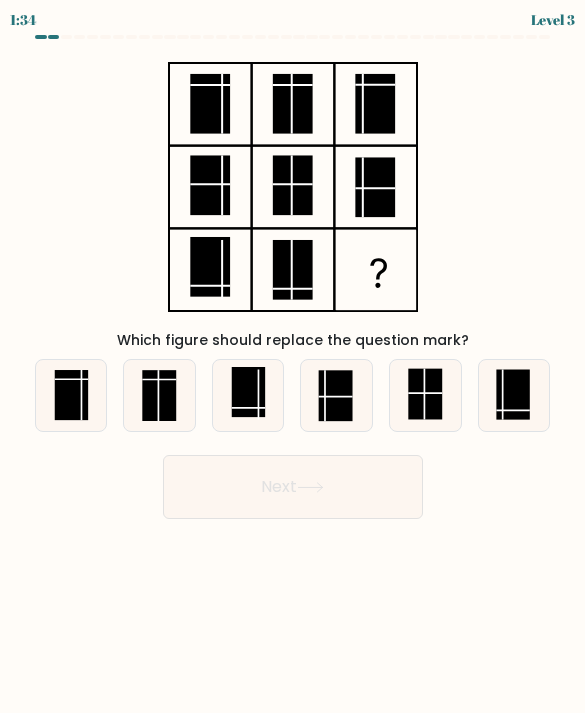 click at bounding box center [513, 395] 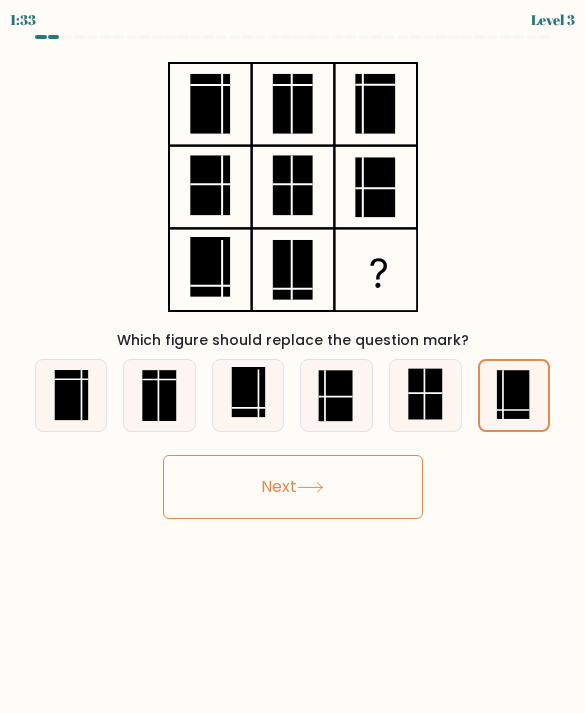 click on "Next" at bounding box center (293, 487) 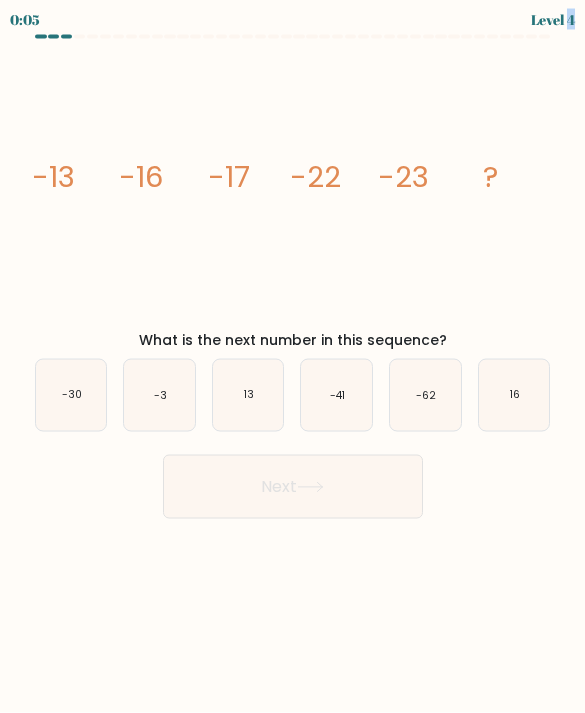 scroll, scrollTop: 0, scrollLeft: 0, axis: both 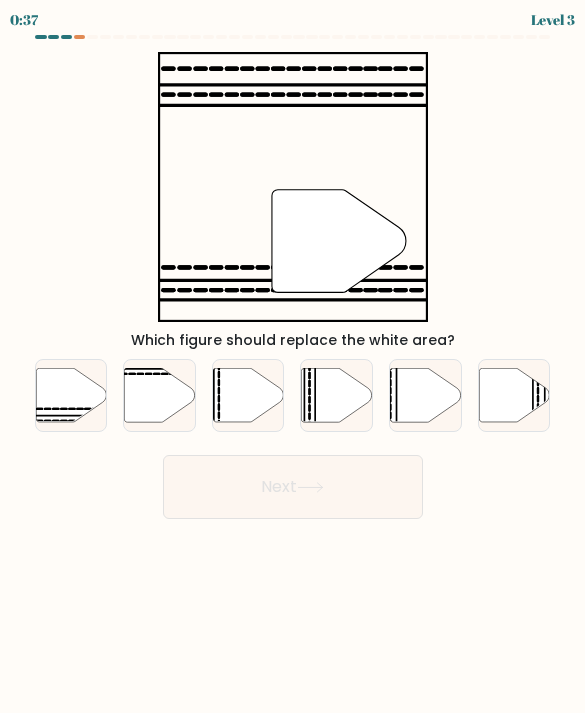 click at bounding box center (71, 395) 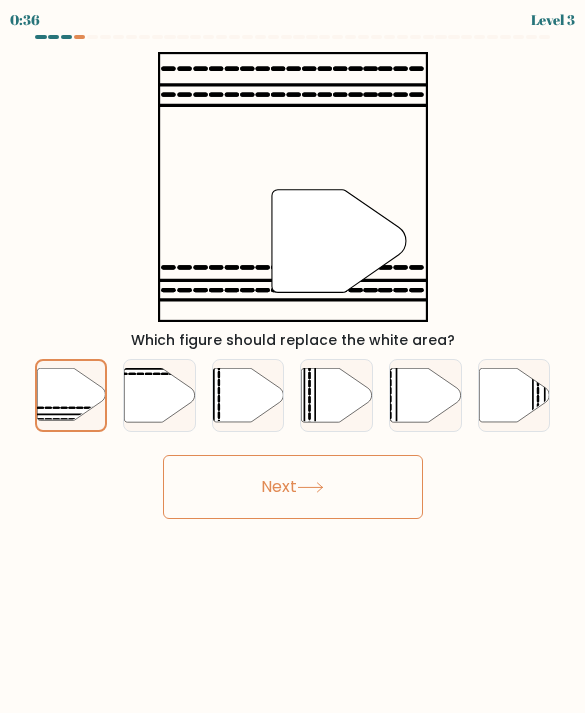 click on "Next" at bounding box center (293, 487) 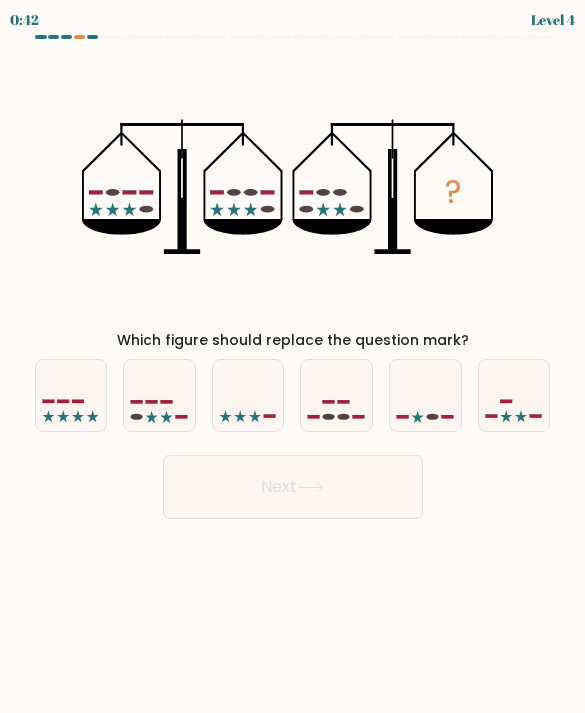 click at bounding box center [336, 395] 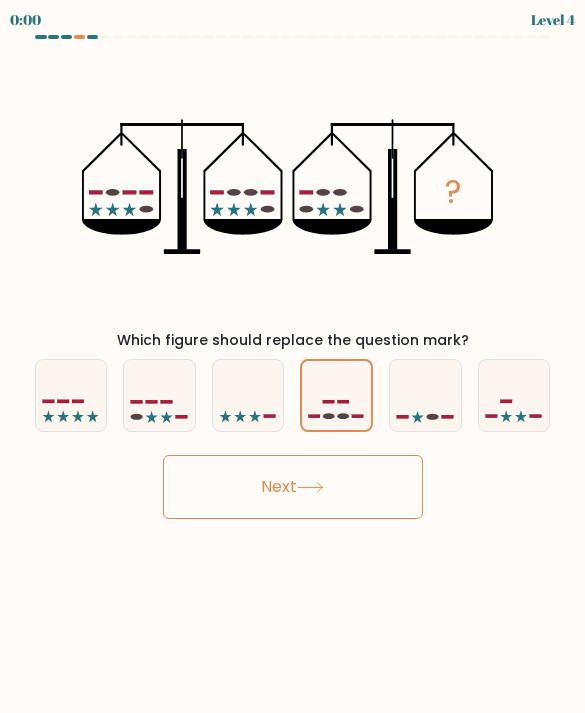 click at bounding box center (425, 395) 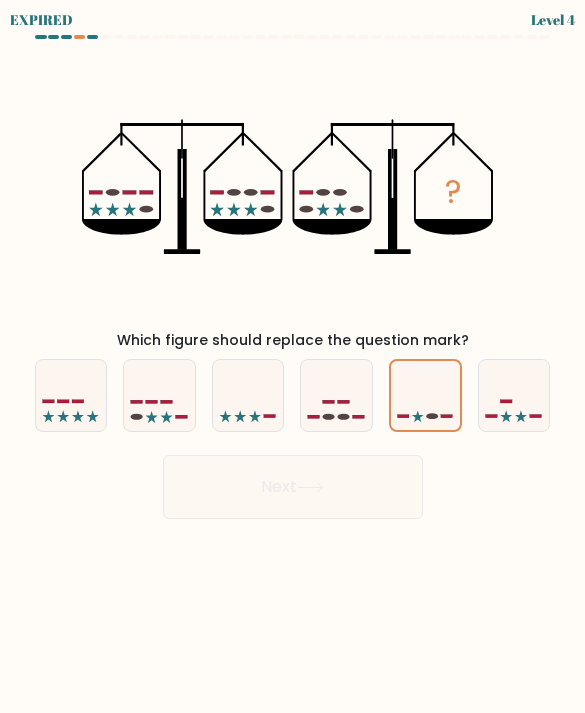 click on "Next" at bounding box center (293, 479) 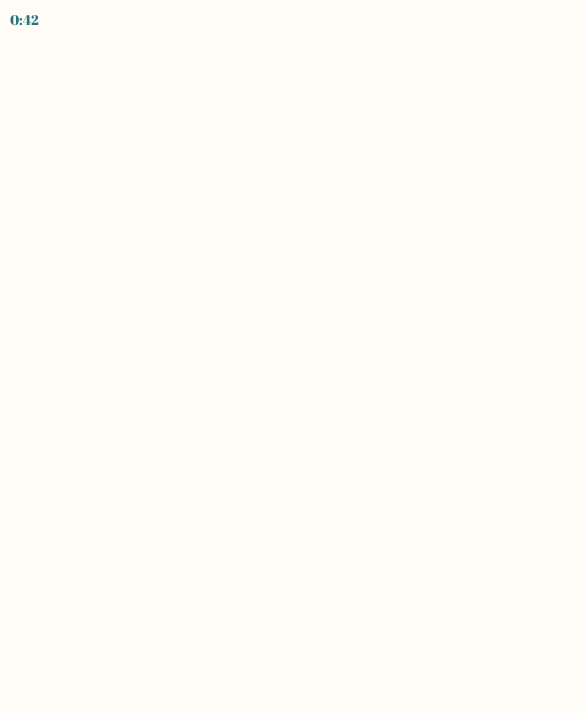 scroll, scrollTop: 0, scrollLeft: 0, axis: both 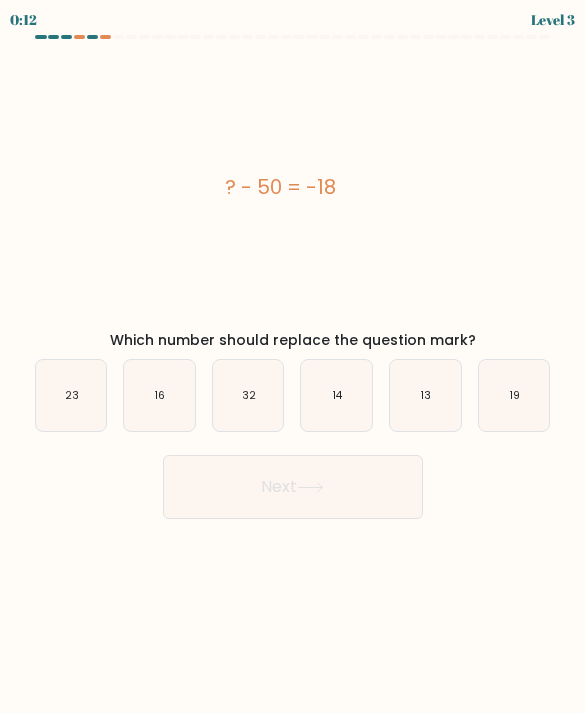 click on "32" at bounding box center [248, 395] 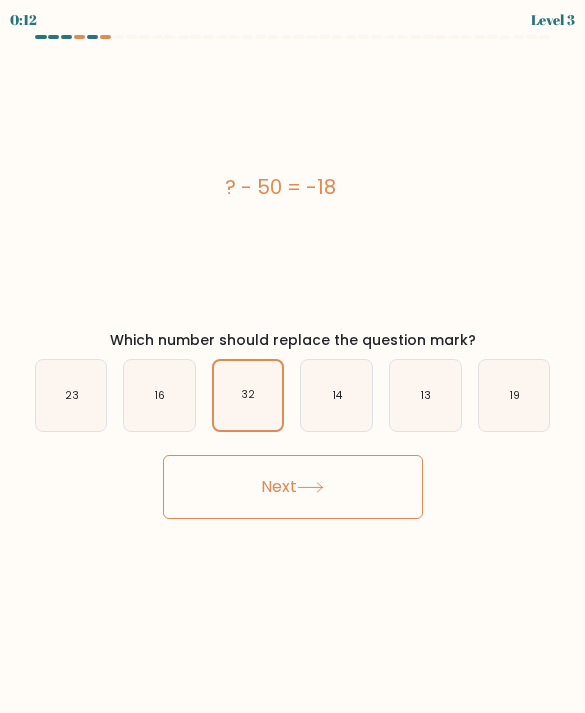 click on "Next" at bounding box center [293, 487] 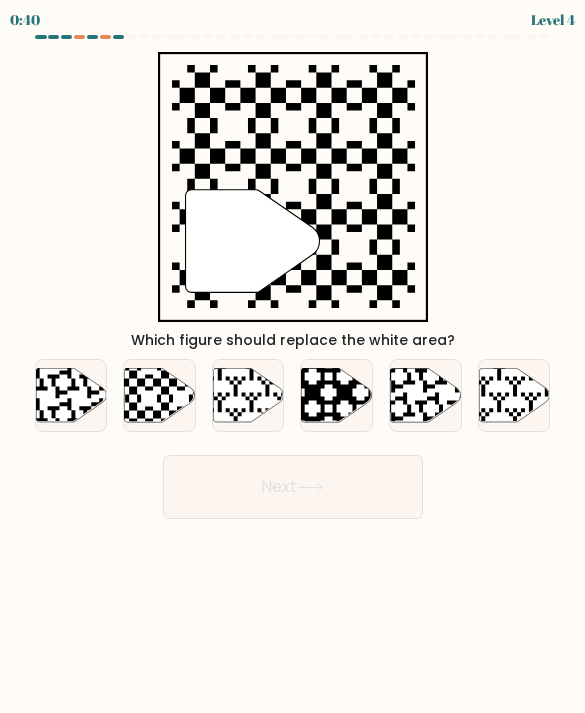 click at bounding box center [159, 395] 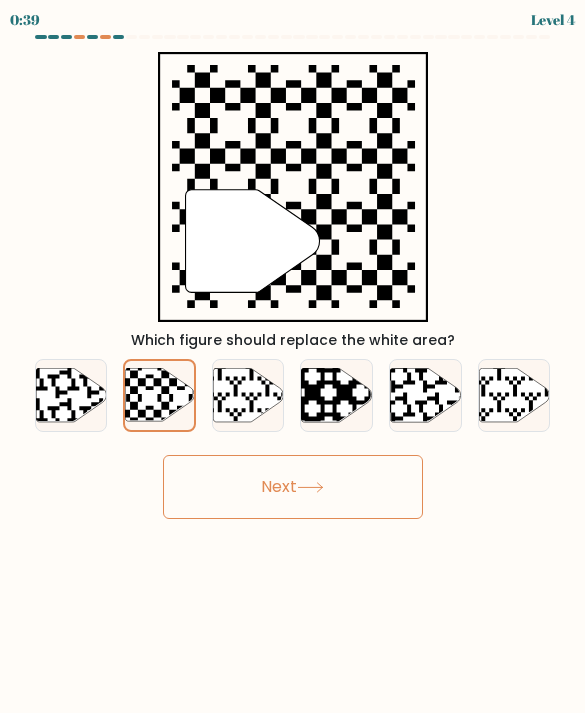 click on "Next" at bounding box center [293, 487] 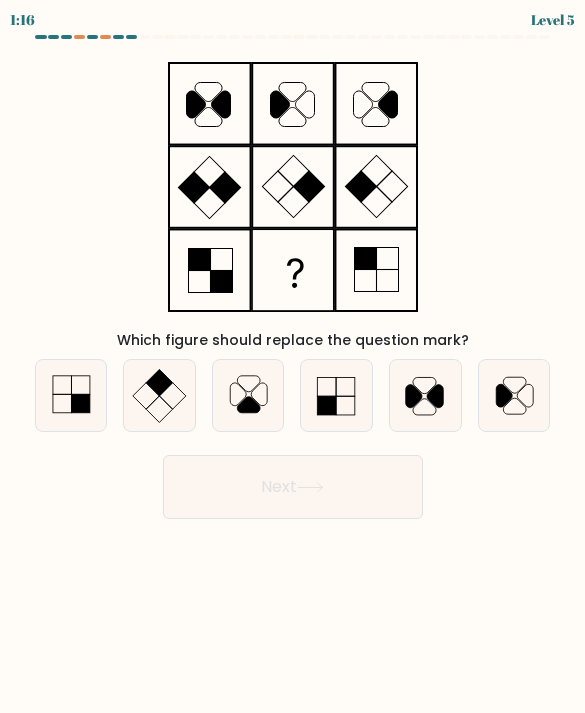 click at bounding box center (71, 395) 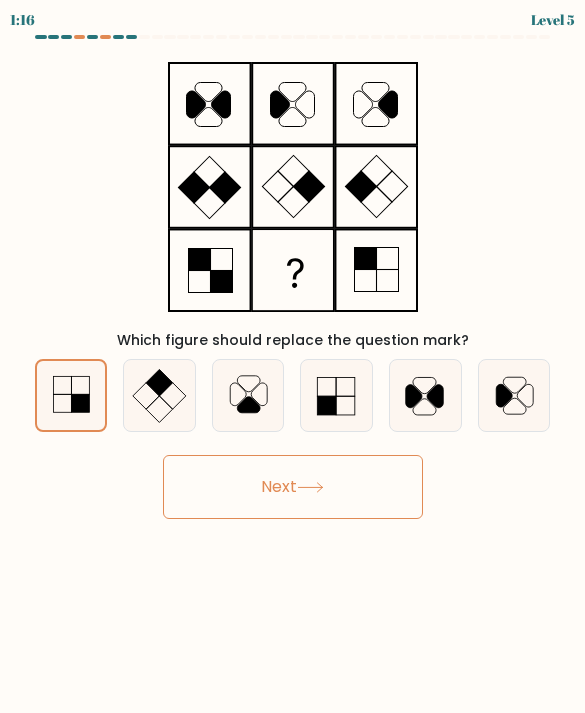 click on "Next" at bounding box center (293, 487) 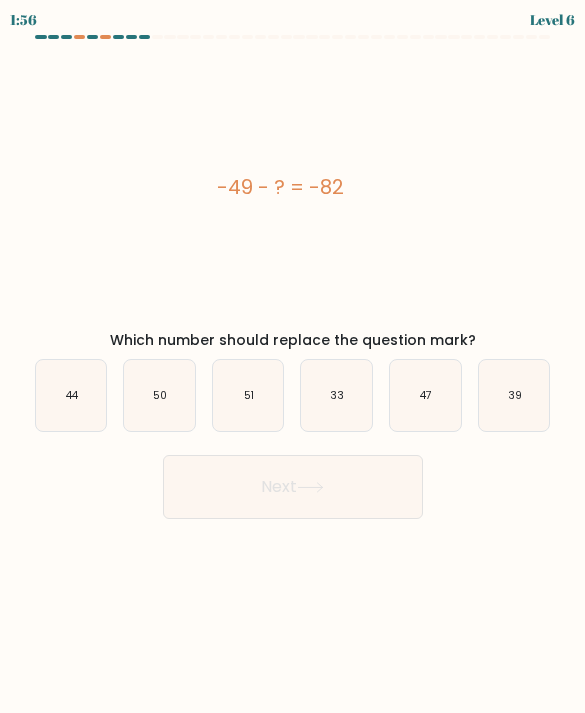 click on "33" at bounding box center (336, 395) 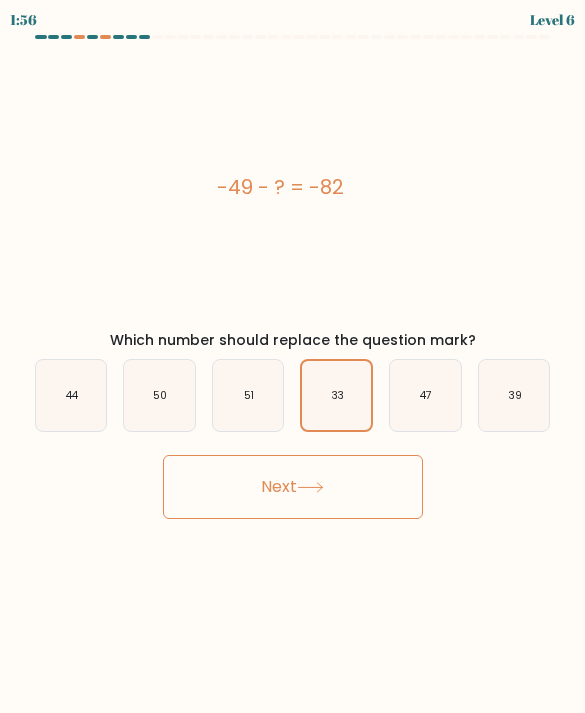 click on "Next" at bounding box center [293, 487] 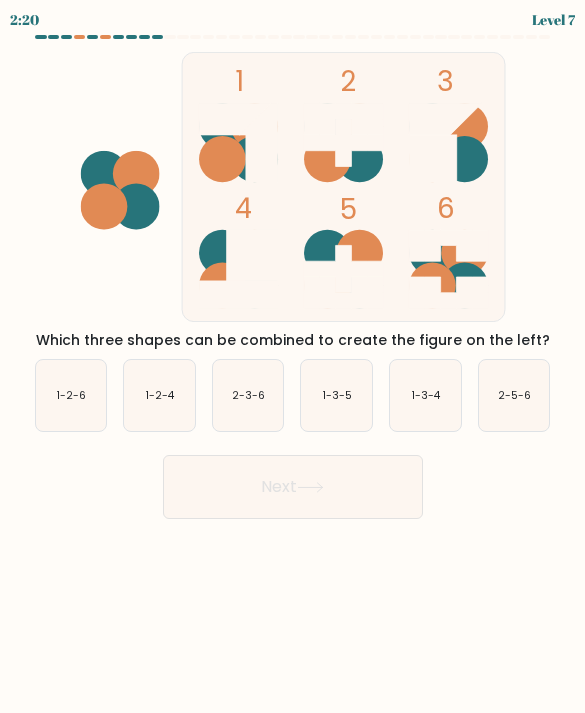click on "2-5-6" at bounding box center (514, 395) 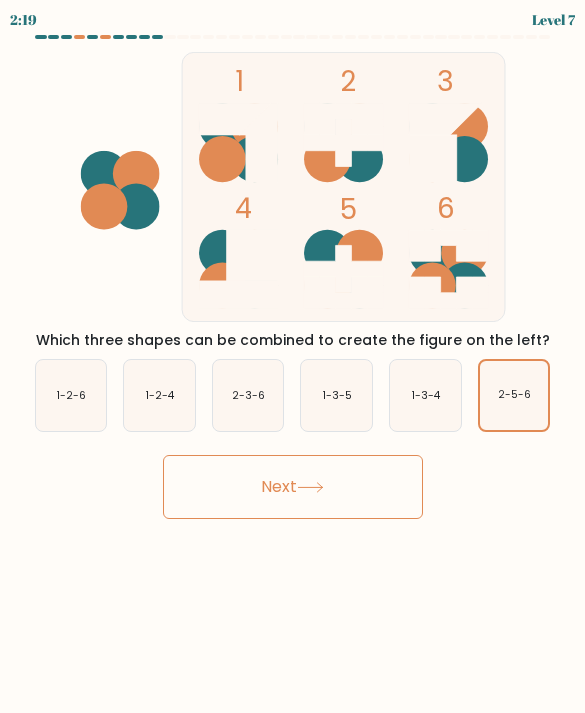 click on "Next" at bounding box center (293, 487) 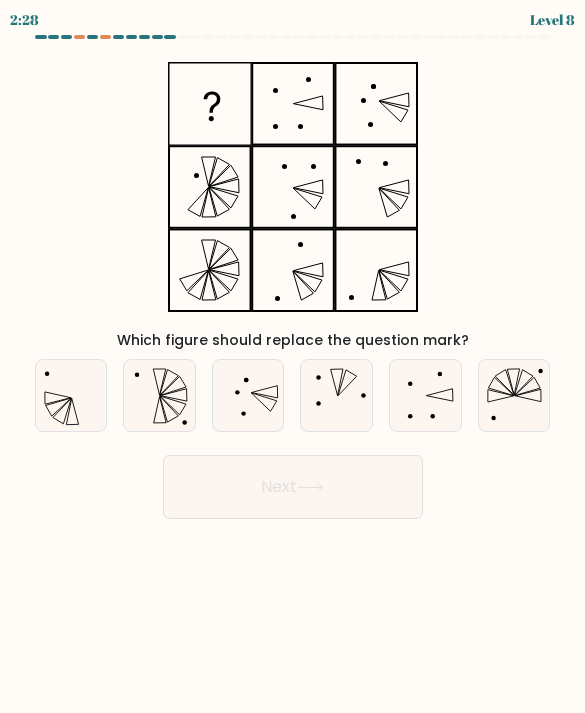 click at bounding box center [71, 395] 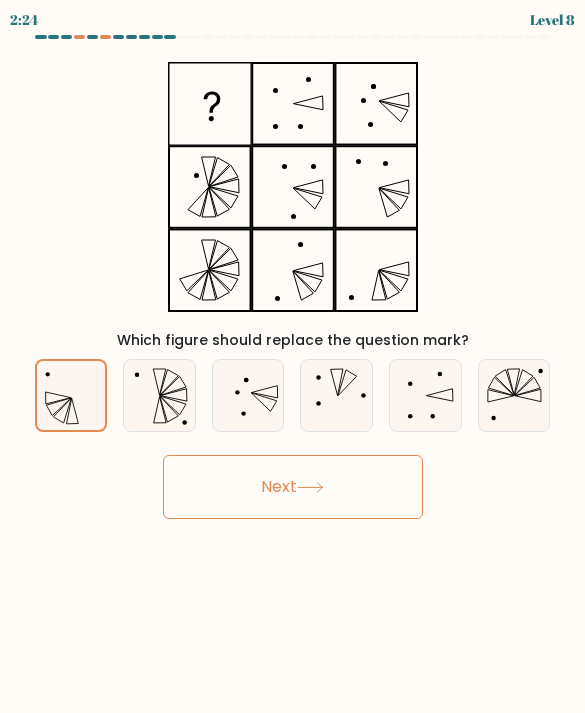click at bounding box center [72, 412] 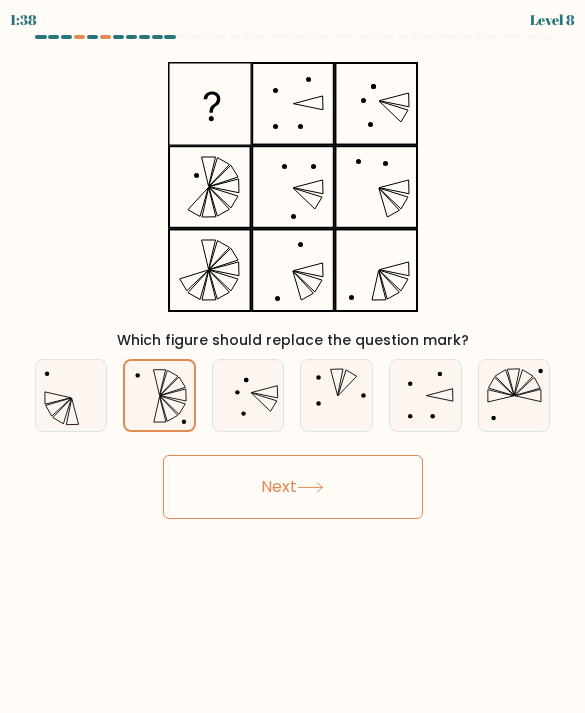 click at bounding box center [58, 407] 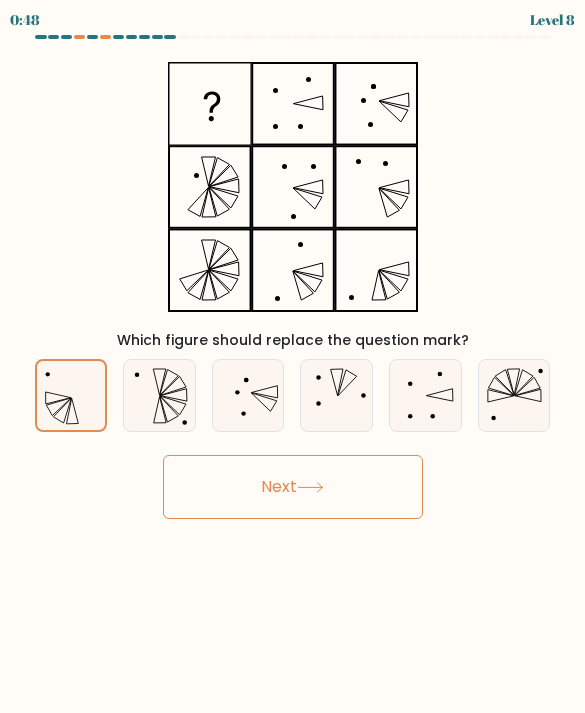 click on "Next" at bounding box center (293, 487) 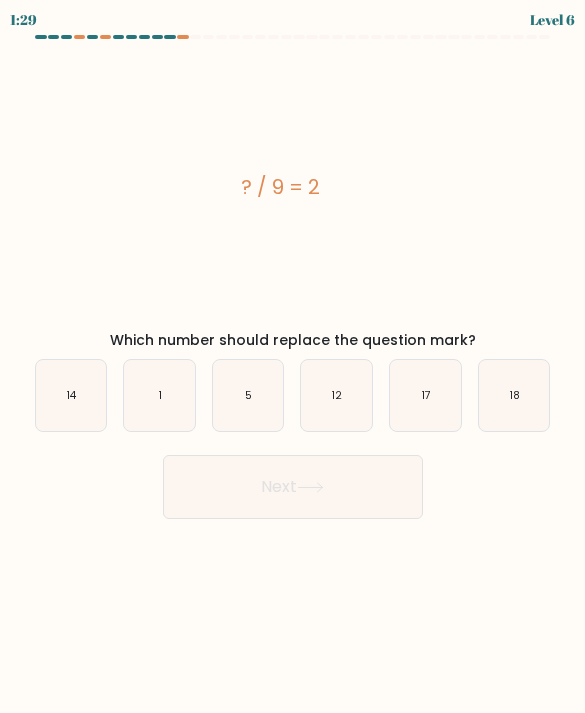 click on "18" at bounding box center [514, 395] 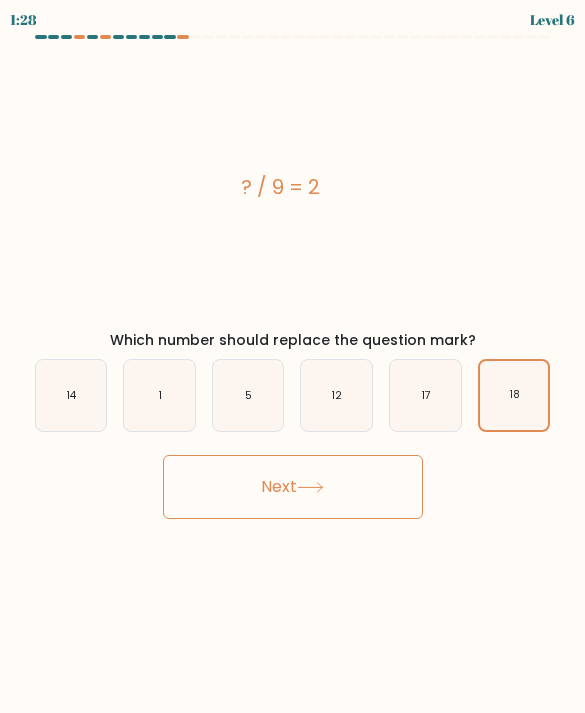 click on "Next" at bounding box center [293, 487] 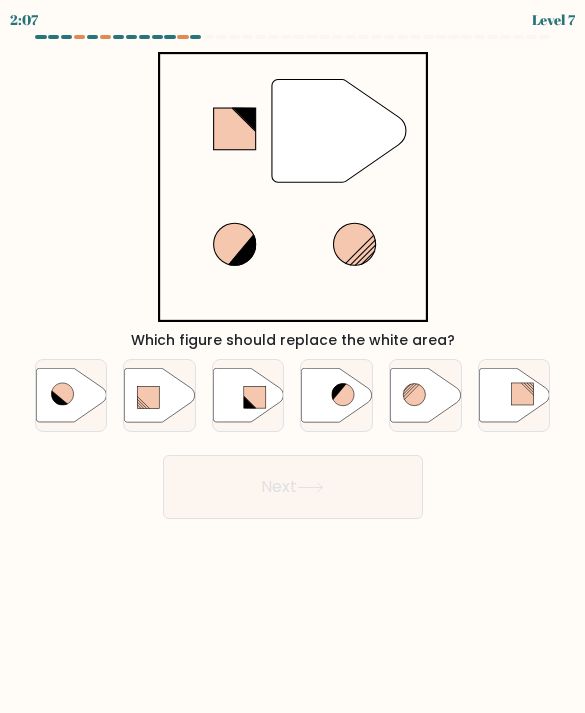 click at bounding box center (514, 395) 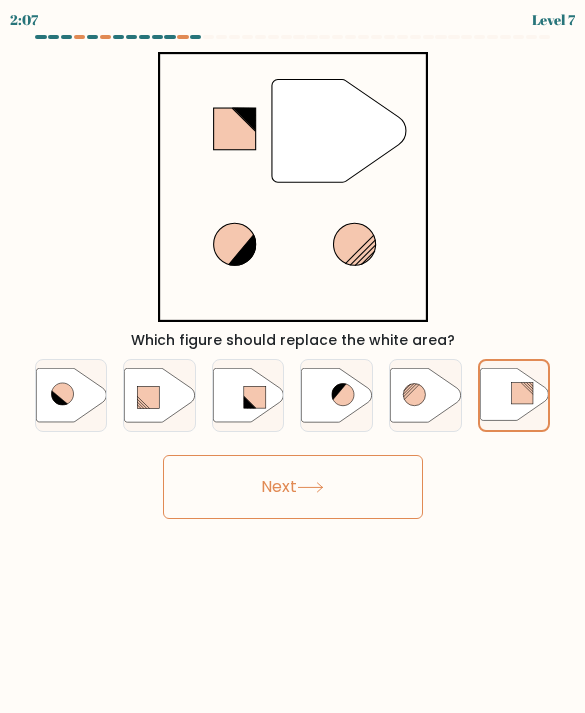 click on "Next" at bounding box center [293, 487] 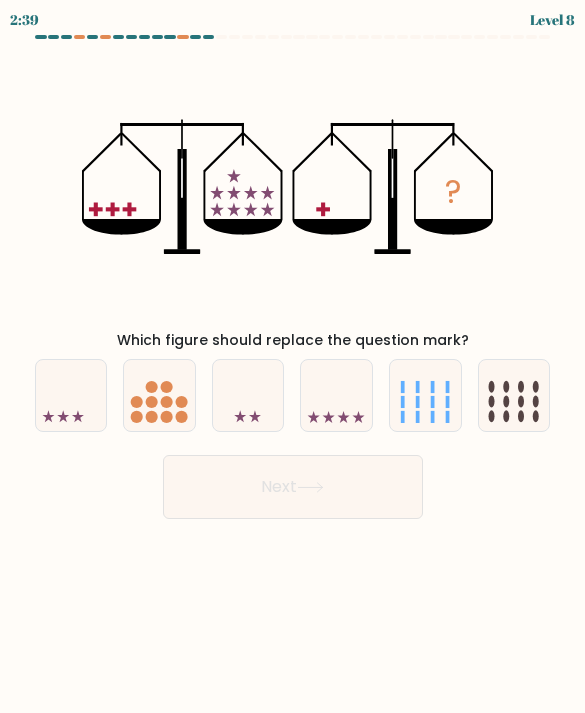 click at bounding box center (71, 395) 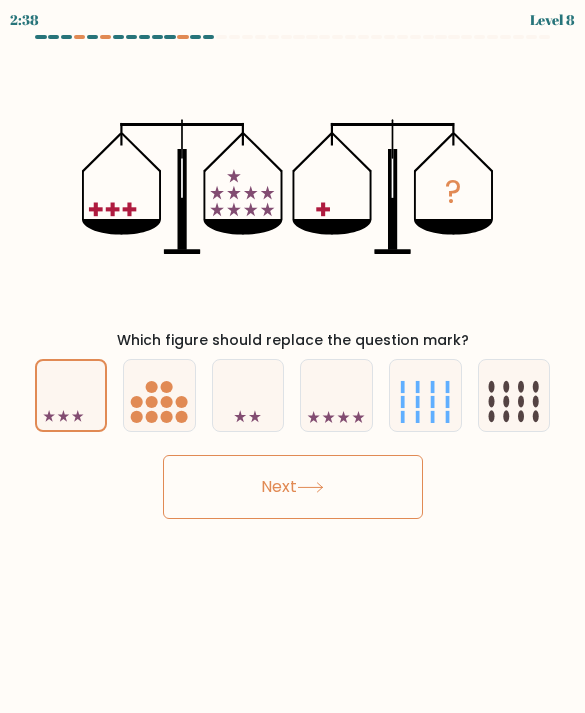 click on "Next" at bounding box center [293, 487] 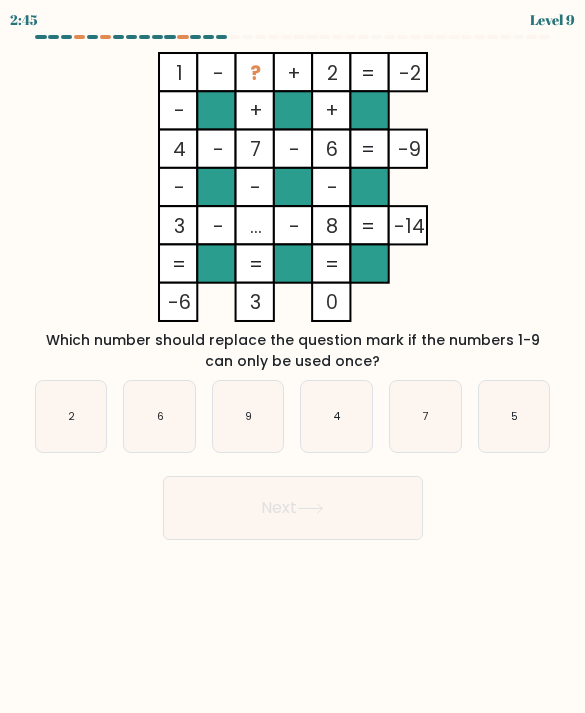 click on "5" at bounding box center [514, 416] 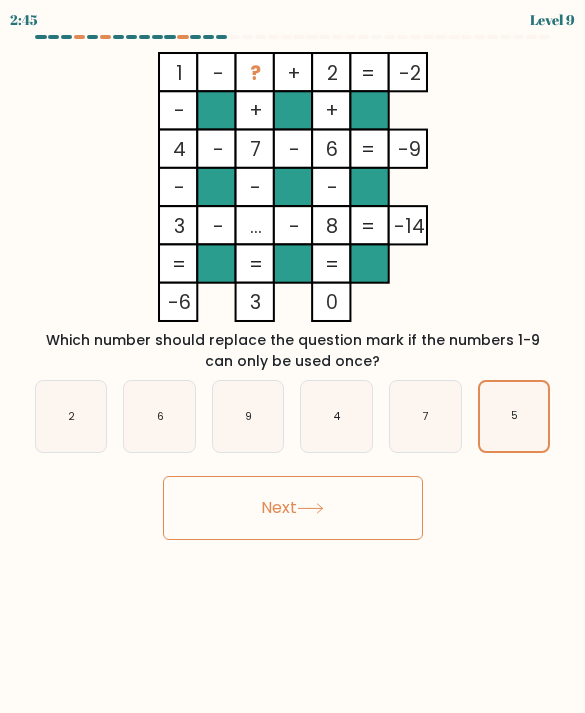 click on "Next" at bounding box center [293, 508] 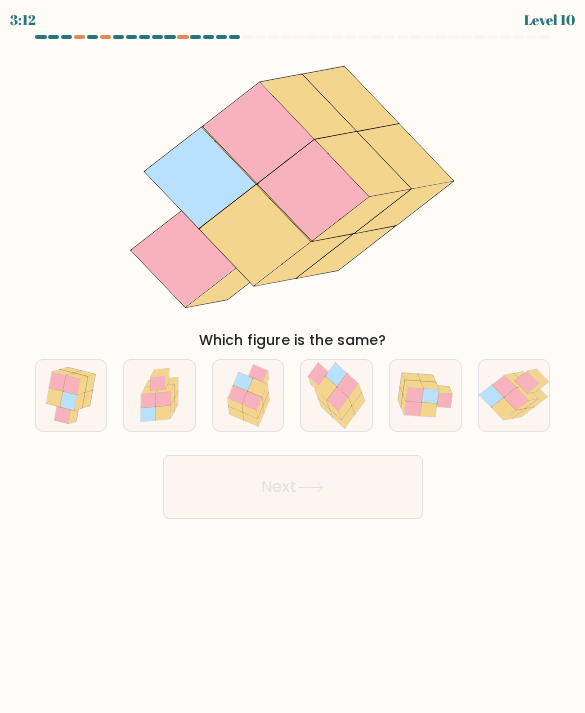 click at bounding box center [337, 399] 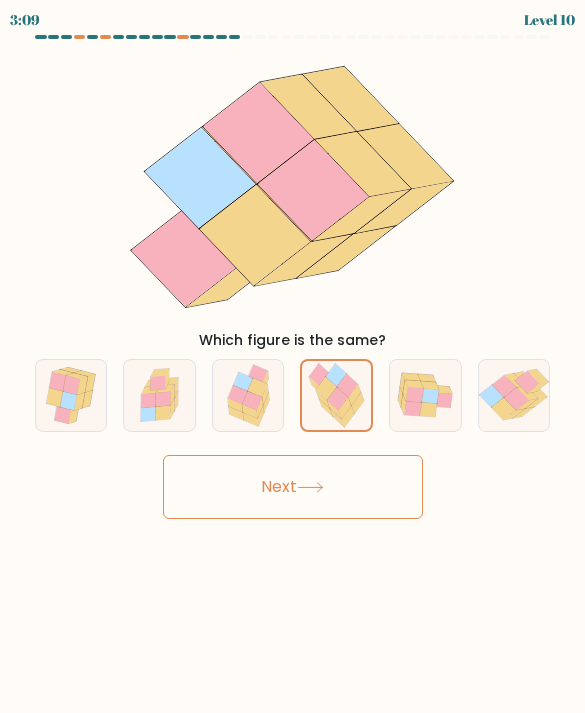 click on "Next" at bounding box center (293, 487) 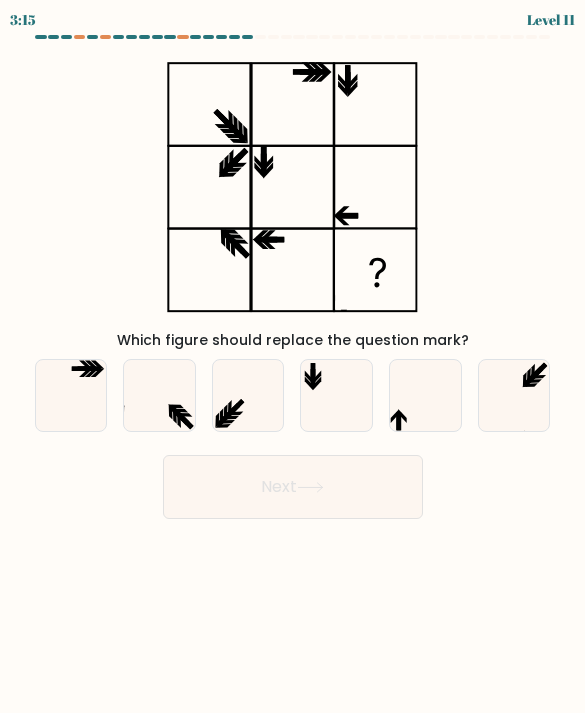 click at bounding box center (425, 395) 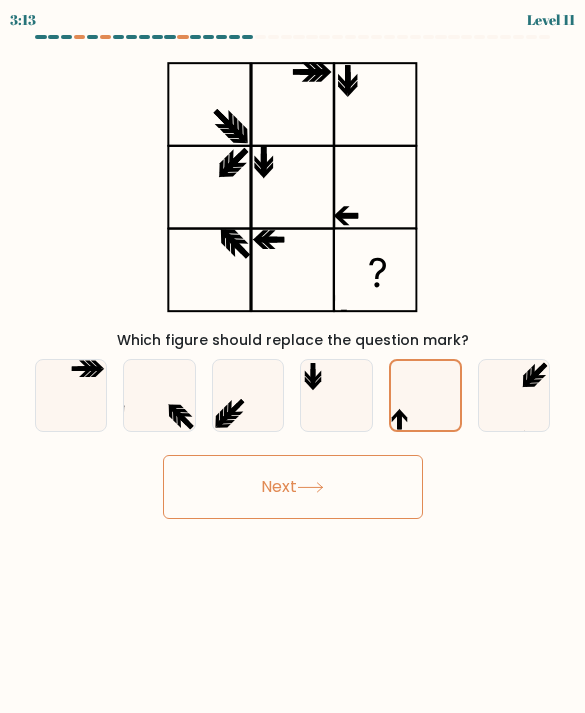 click on "Next" at bounding box center [293, 487] 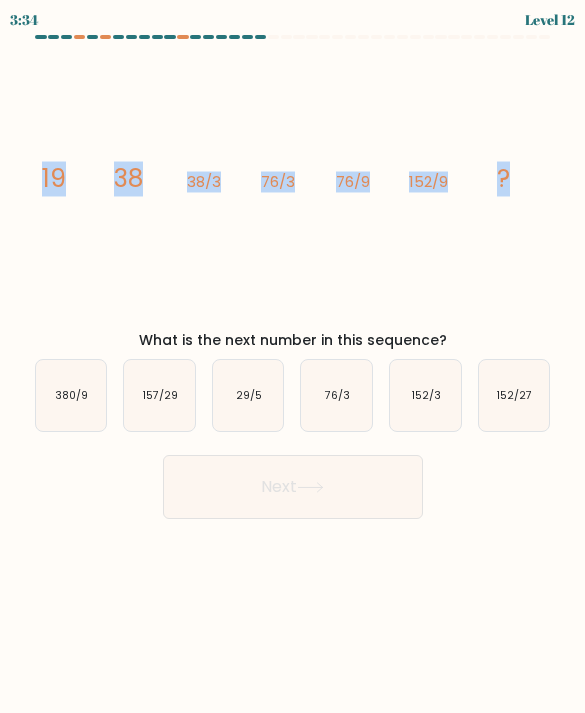 click on "152/27" at bounding box center [514, 395] 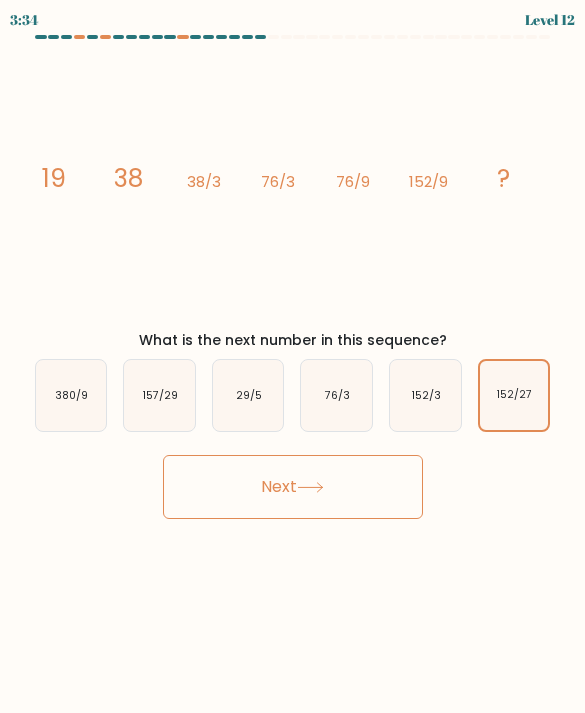 click on "Next" at bounding box center (293, 487) 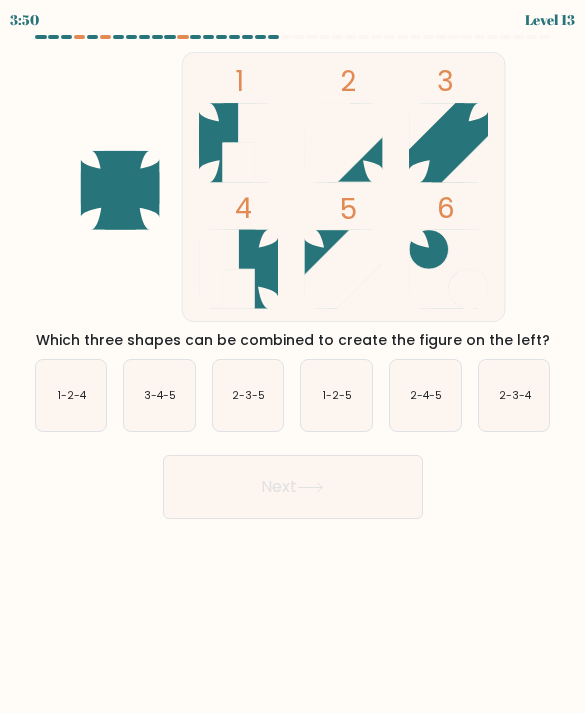 click on "2-3-5" at bounding box center (248, 395) 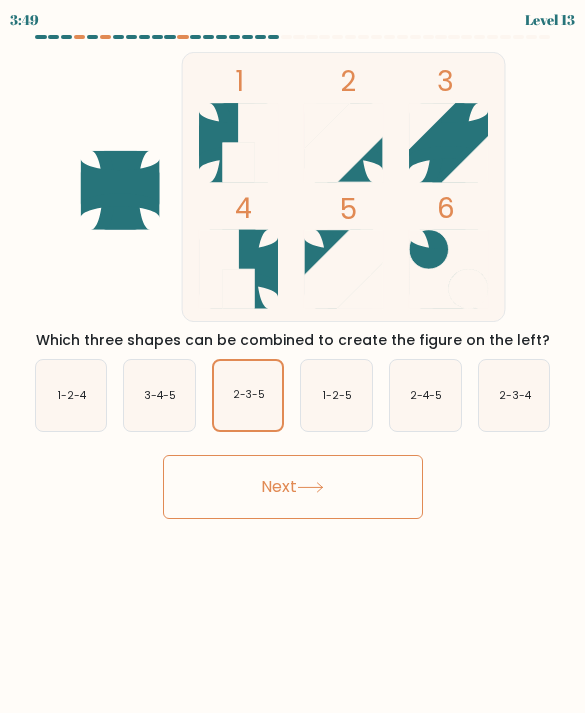click on "Next" at bounding box center [293, 487] 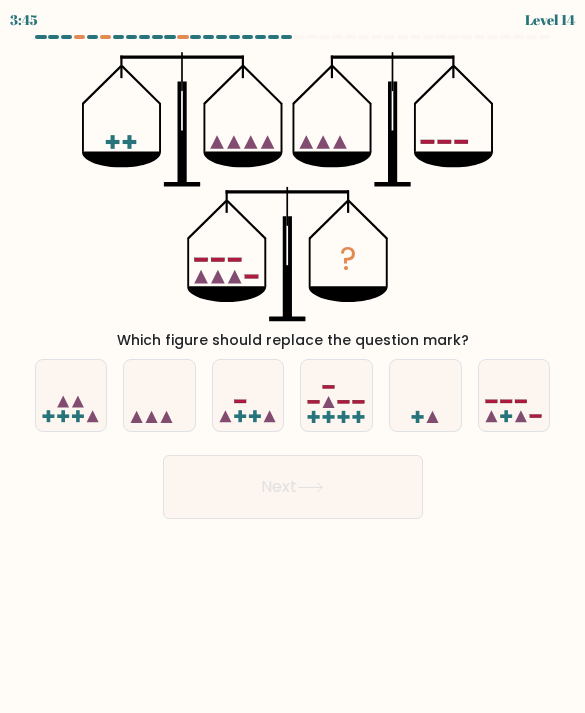 click at bounding box center (248, 395) 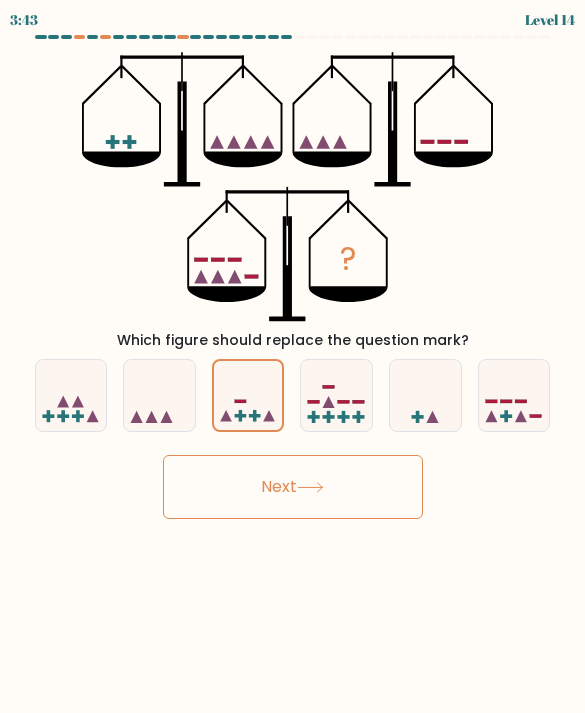 click on "Next" at bounding box center (293, 487) 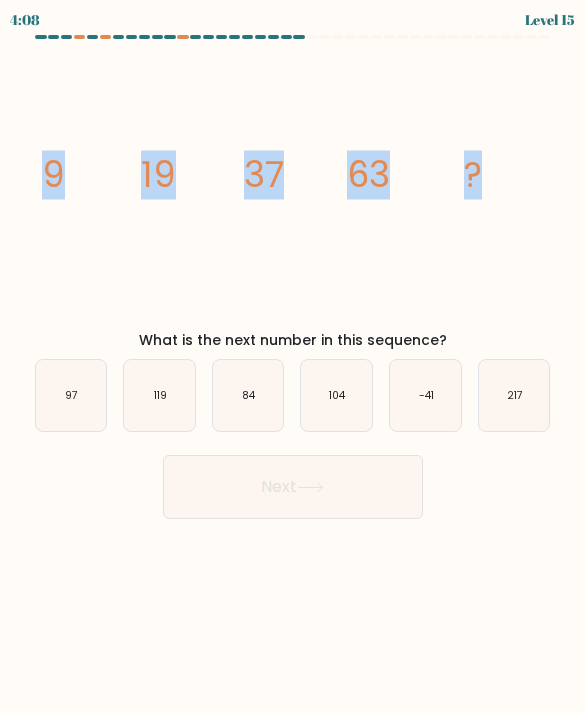 click on "97" at bounding box center [71, 395] 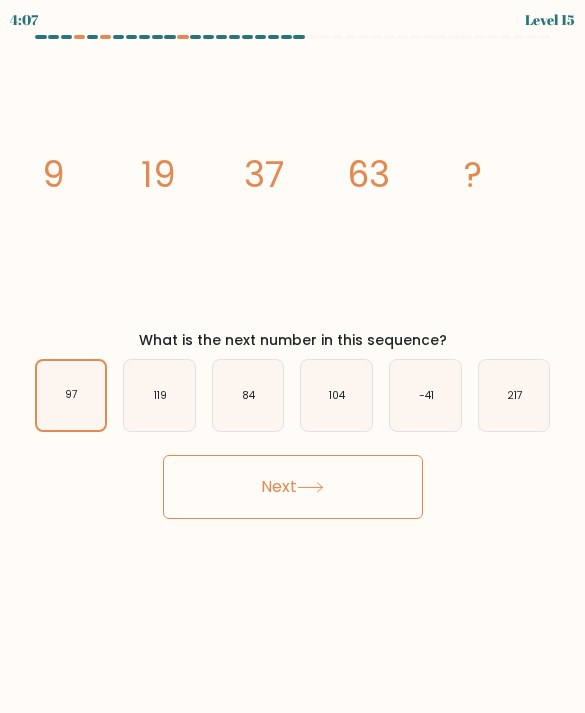 click on "Next" at bounding box center [293, 487] 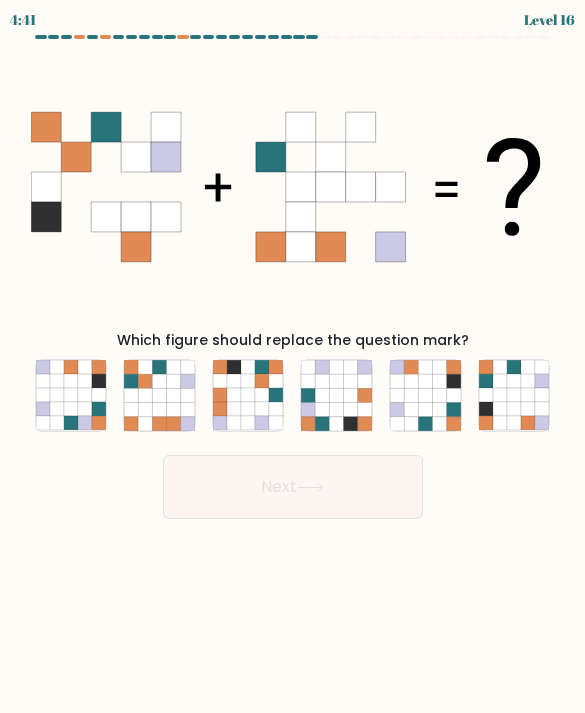 click at bounding box center [159, 395] 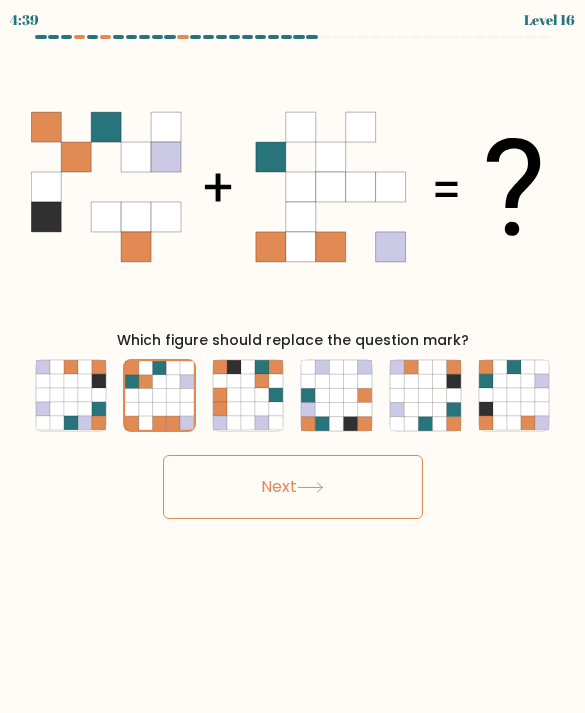 click on "Next" at bounding box center [293, 487] 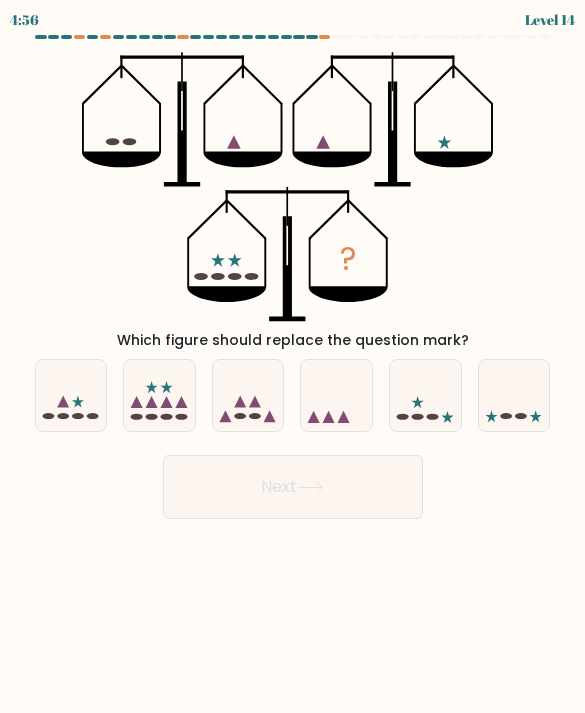 click at bounding box center (248, 395) 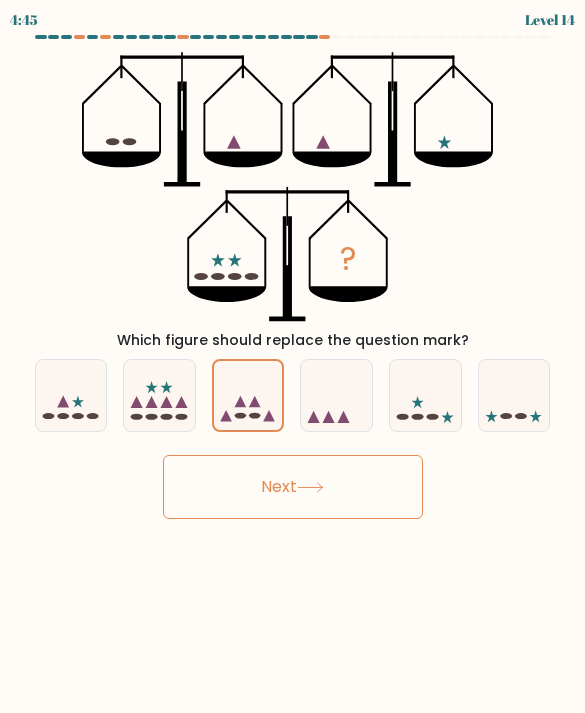 click on "Next" at bounding box center (293, 487) 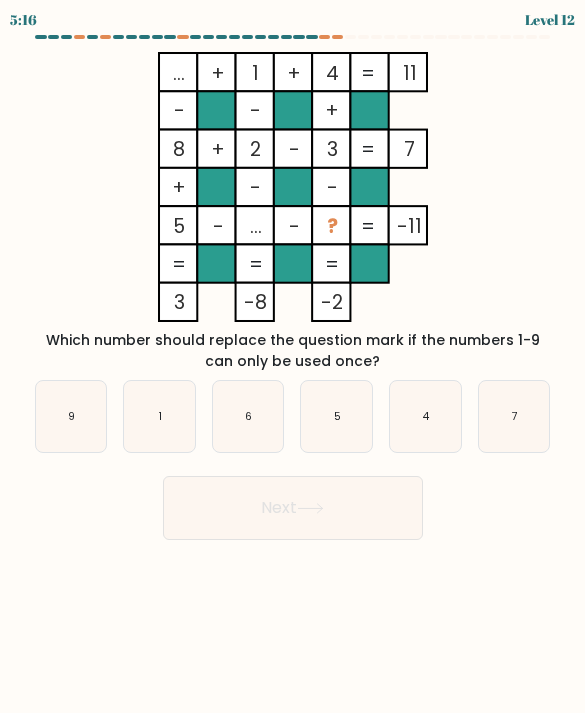 click on "9" at bounding box center [71, 416] 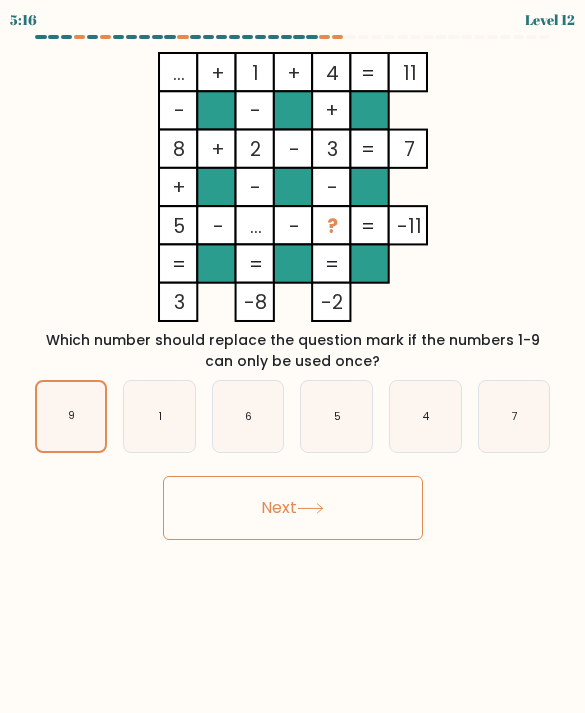 click on "Next" at bounding box center (293, 508) 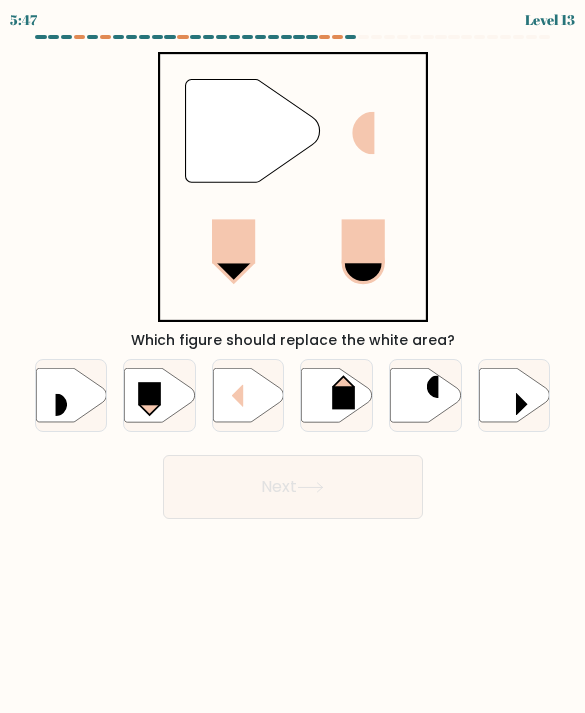 click at bounding box center [514, 395] 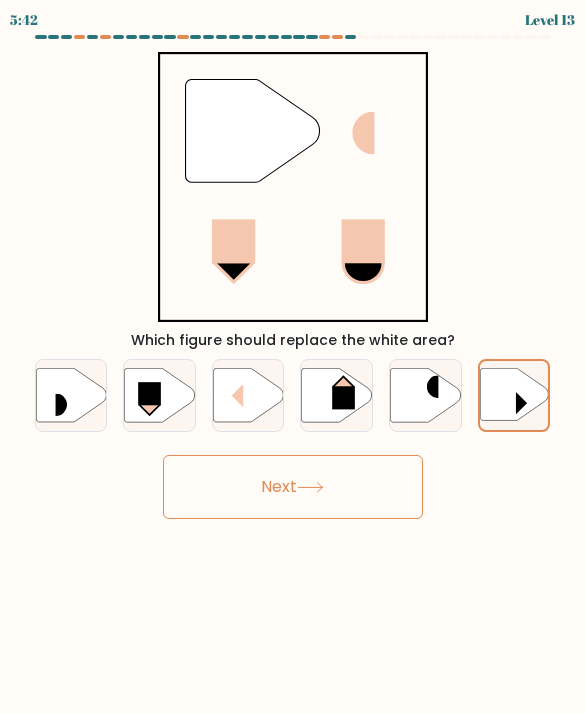 click at bounding box center (248, 395) 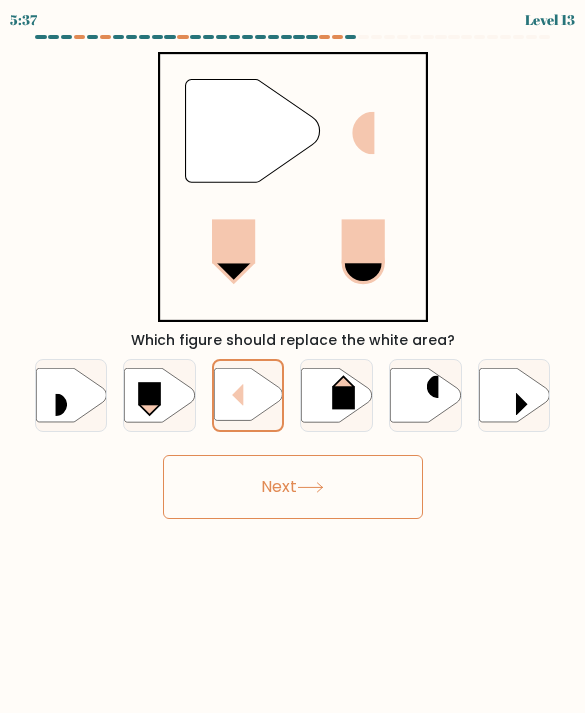 click on "Next" at bounding box center [293, 487] 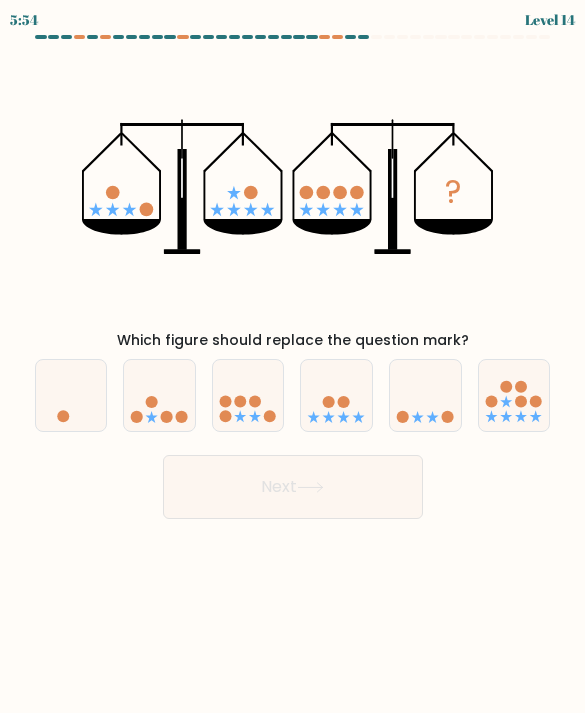 click at bounding box center (248, 395) 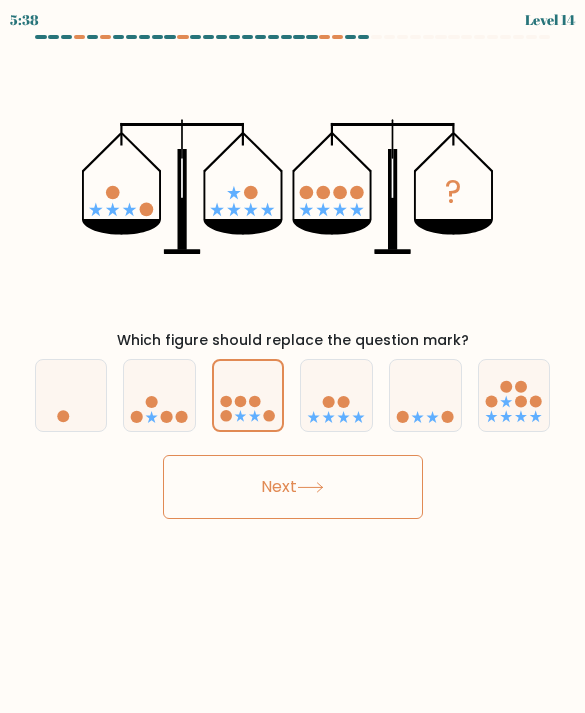 click on "Next" at bounding box center [293, 487] 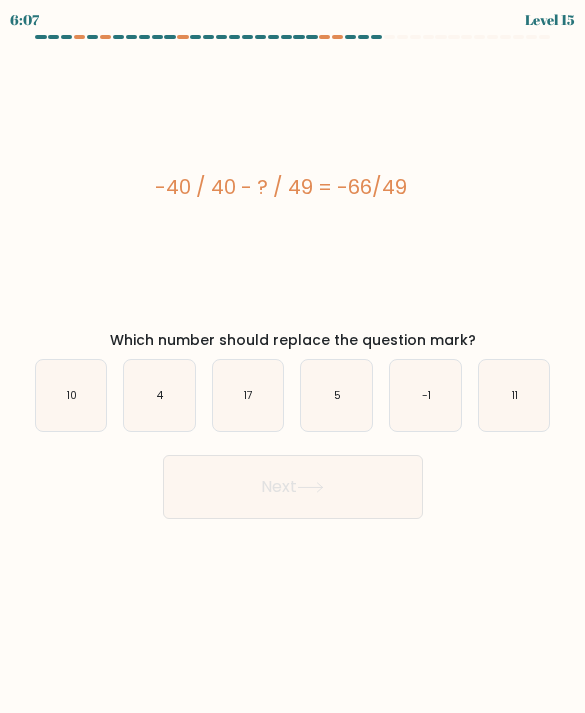 click on "17" at bounding box center (248, 395) 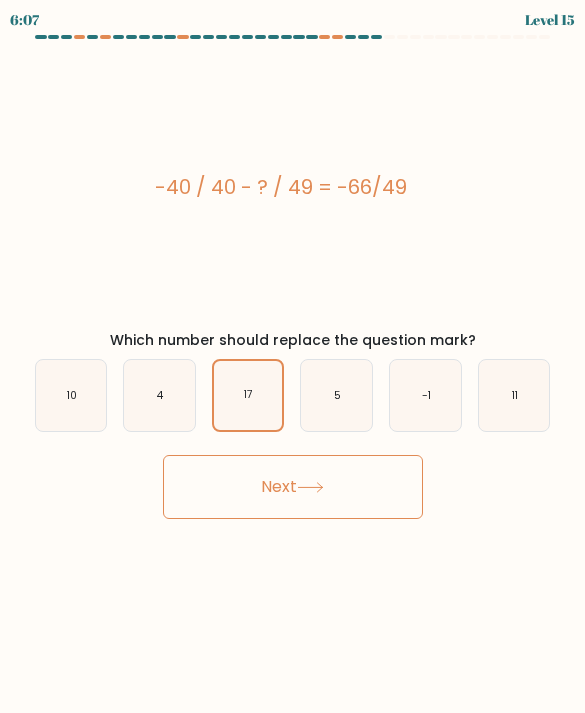 click on "Next" at bounding box center [293, 487] 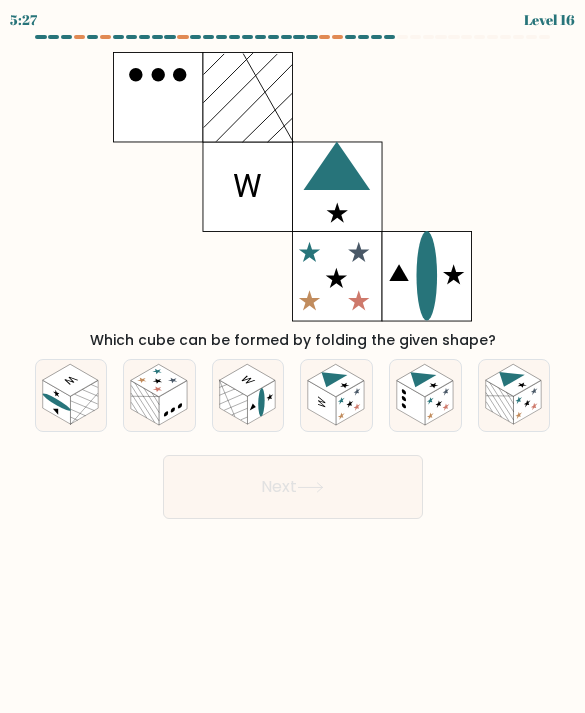 click at bounding box center (173, 403) 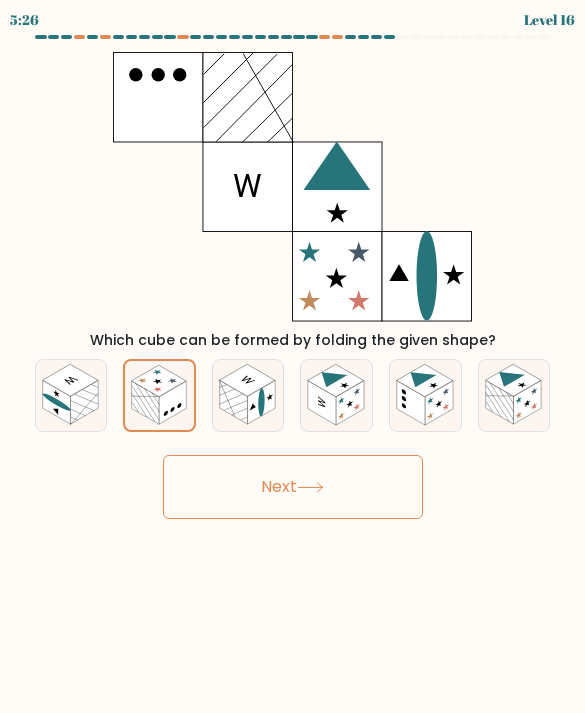 click on "Next" at bounding box center (293, 487) 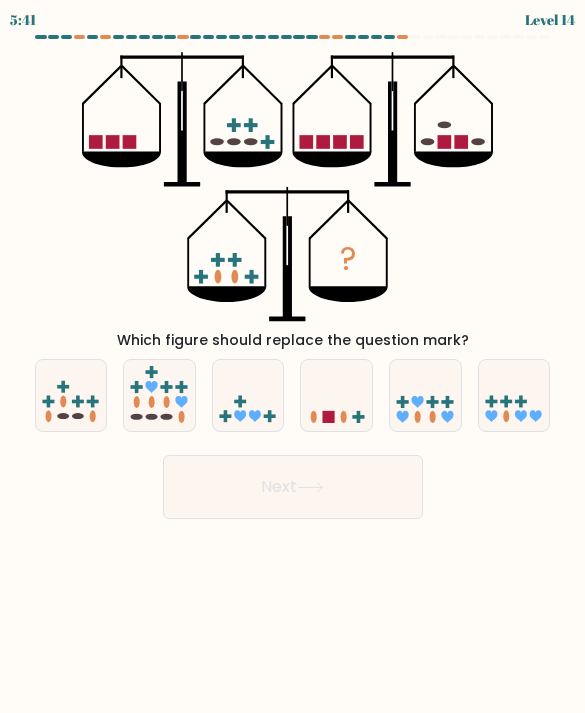 click at bounding box center [336, 395] 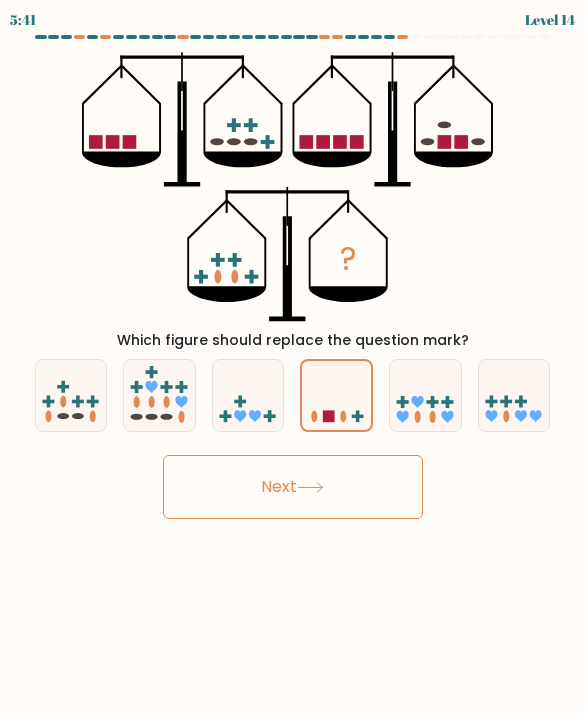 click on "Next" at bounding box center (293, 487) 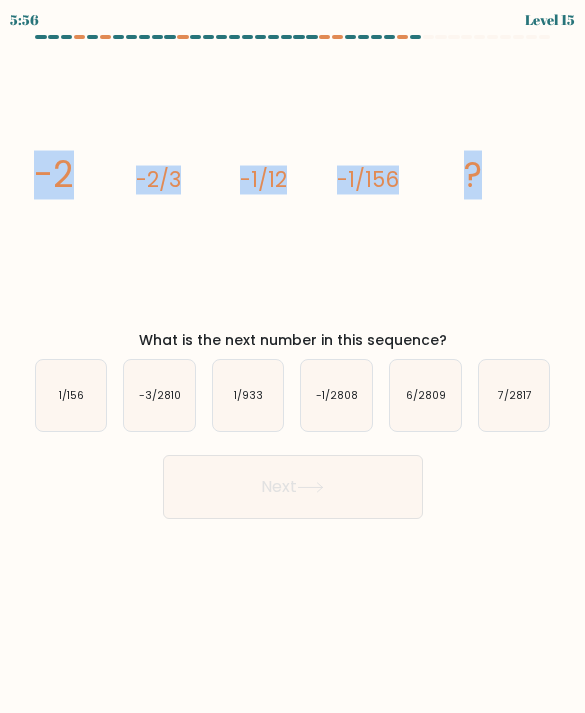 click on "-1/2808" at bounding box center (336, 395) 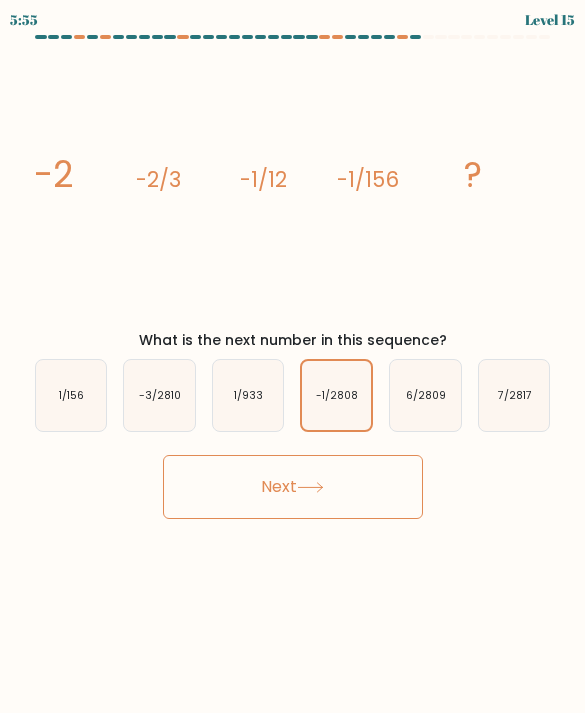 click on "Next" at bounding box center [293, 487] 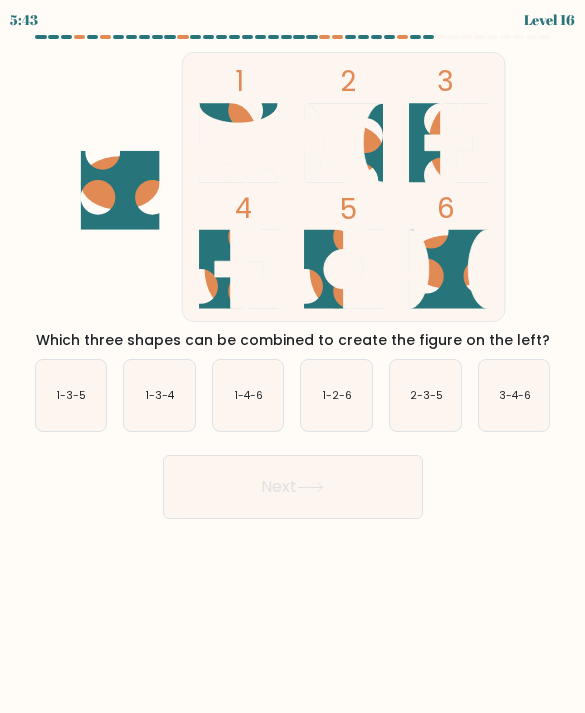 click on "1-2-6" at bounding box center (336, 395) 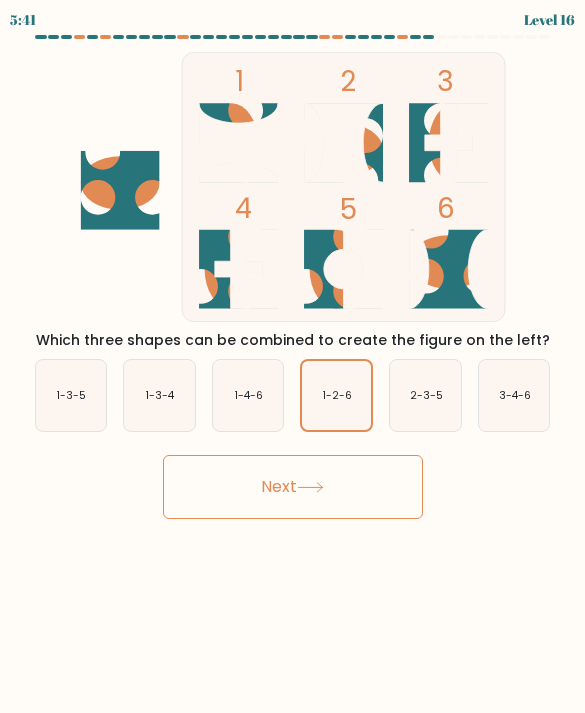 click on "Next" at bounding box center (293, 487) 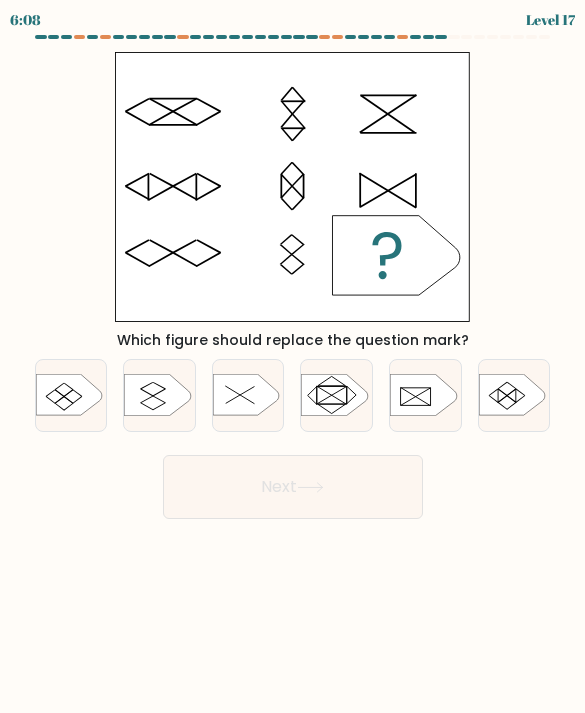 click at bounding box center [423, 395] 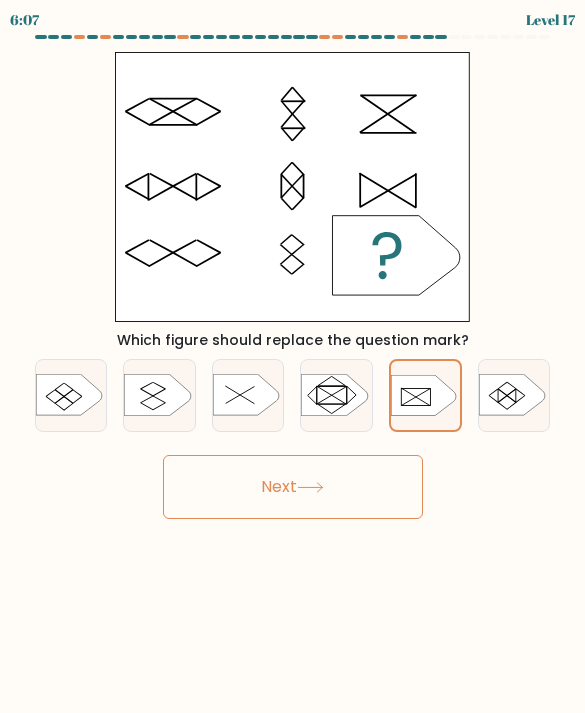 click on "Next" at bounding box center (293, 487) 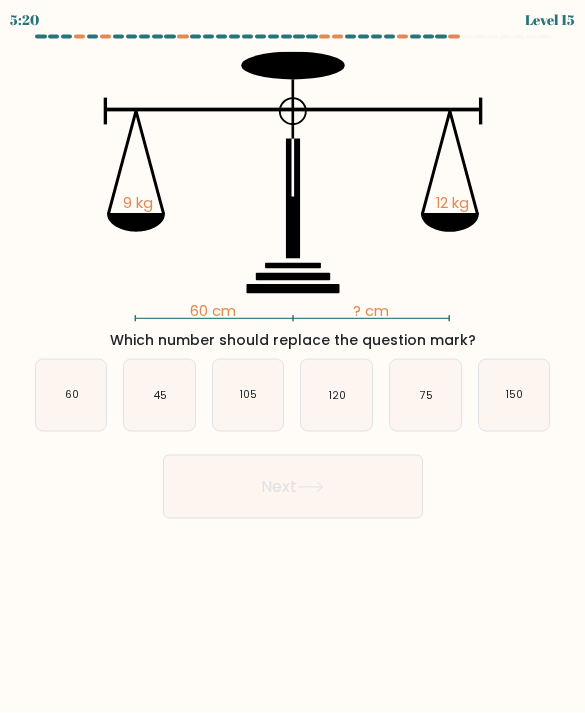 scroll, scrollTop: 0, scrollLeft: 0, axis: both 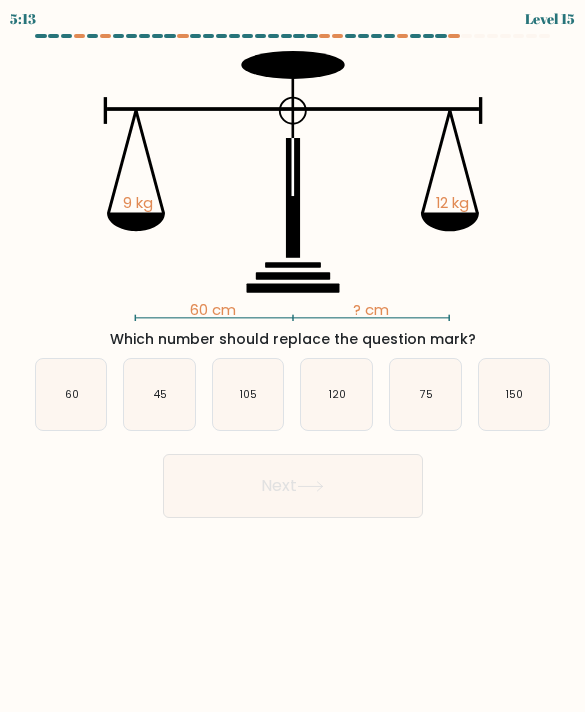 click on "45" at bounding box center (159, 395) 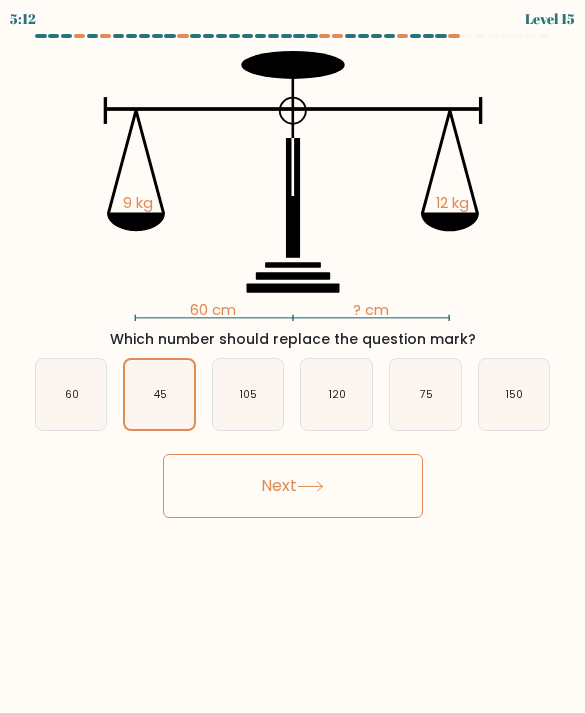 click on "Next" at bounding box center [293, 487] 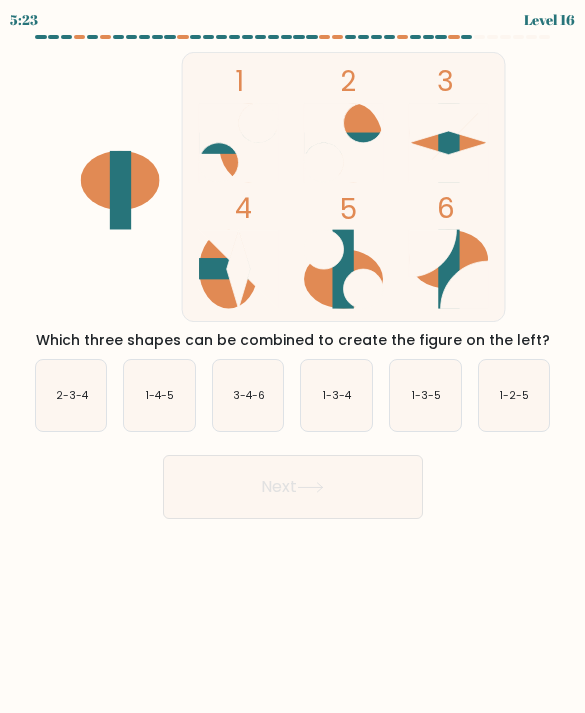 click on "2-3-4" at bounding box center [71, 395] 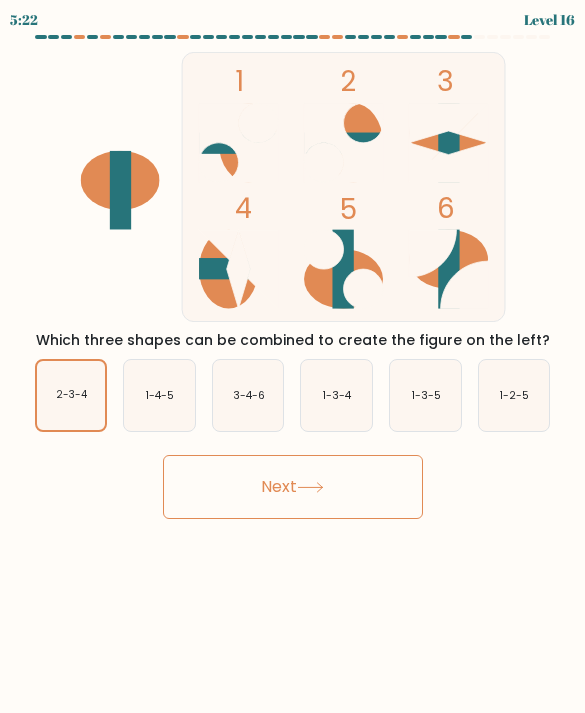 click at bounding box center [310, 487] 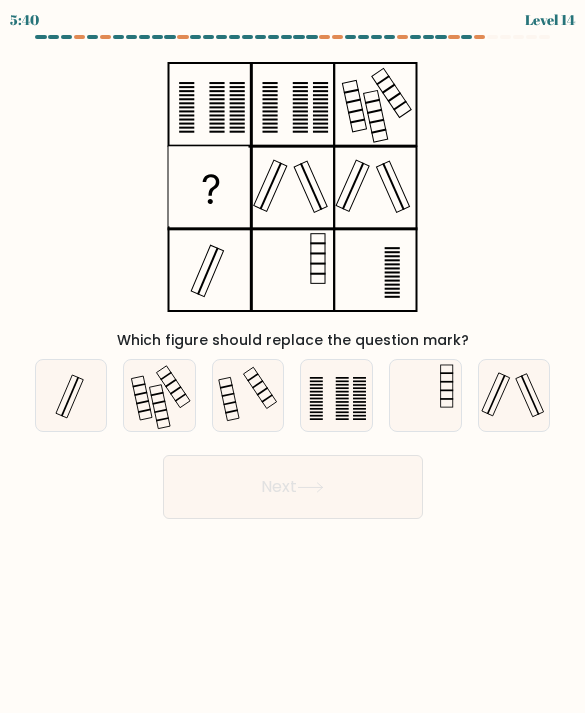 click at bounding box center (248, 395) 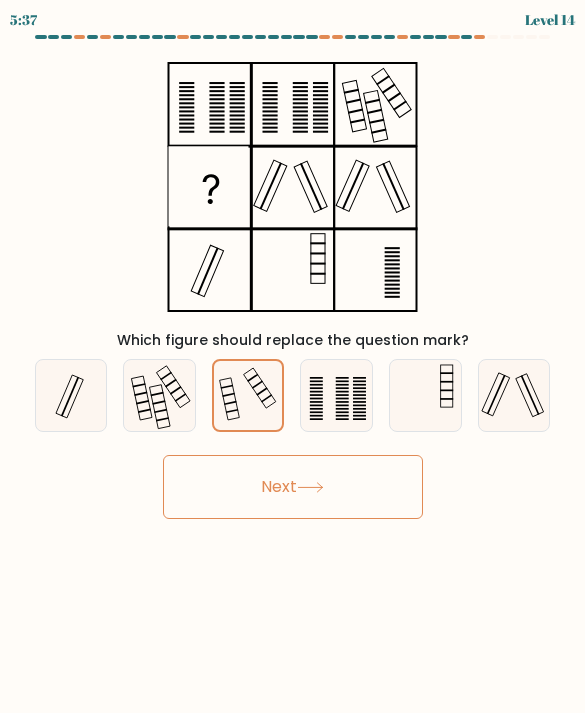 click on "Next" at bounding box center (293, 487) 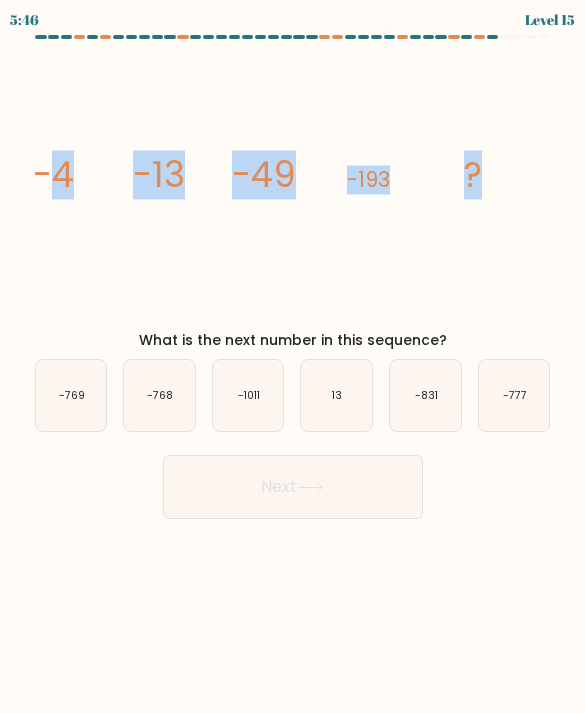 click on "-769" at bounding box center [71, 395] 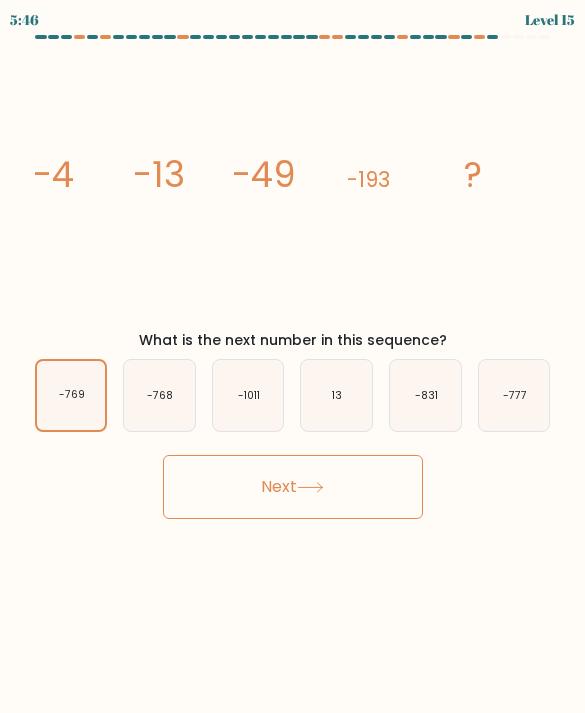 click on "Next" at bounding box center [293, 487] 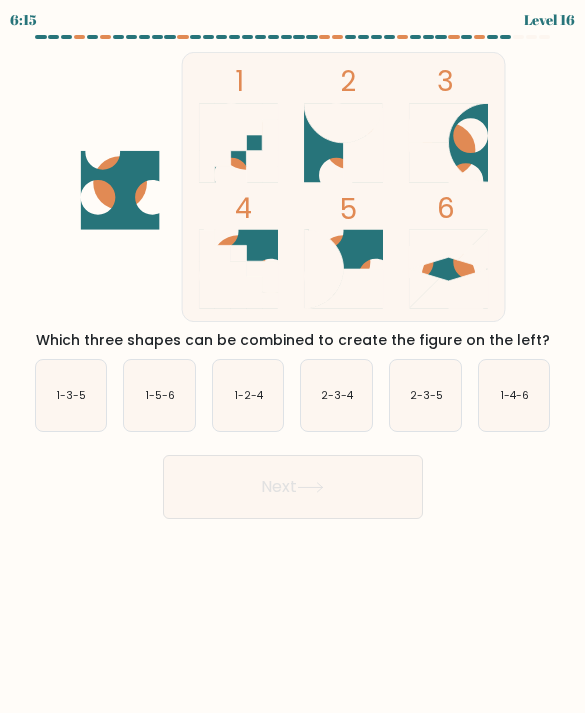 click on "2-3-5" at bounding box center [425, 395] 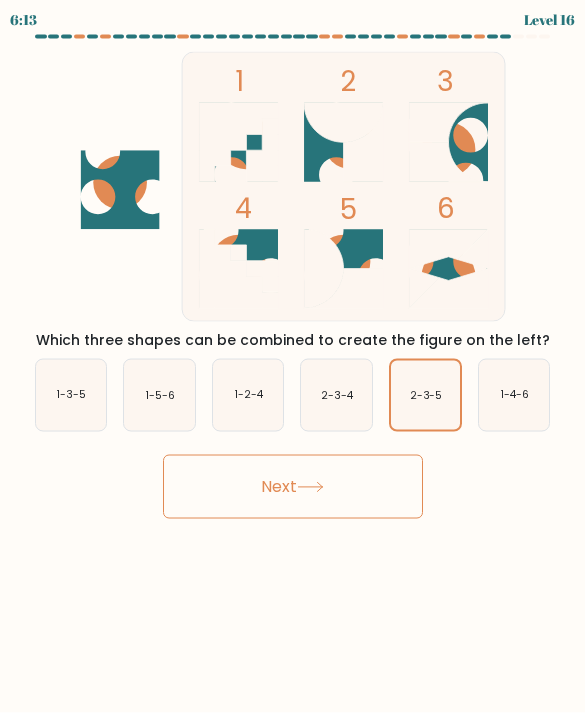 scroll, scrollTop: 0, scrollLeft: 0, axis: both 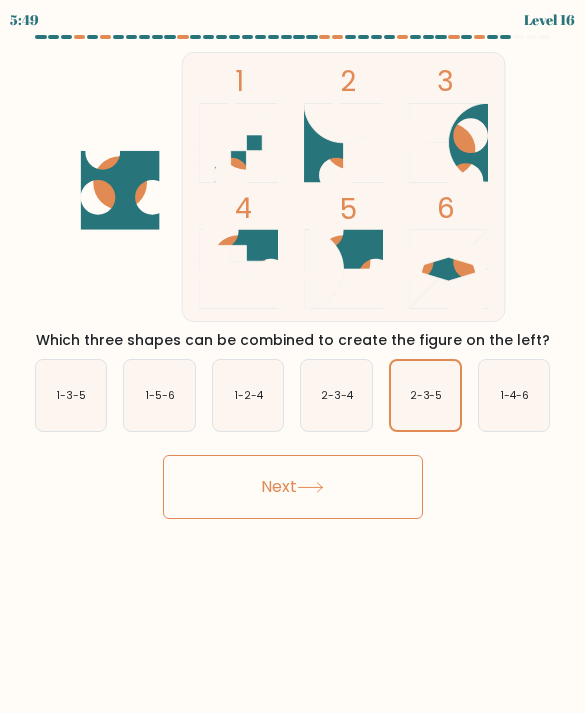 click on "1-5-6" at bounding box center [159, 395] 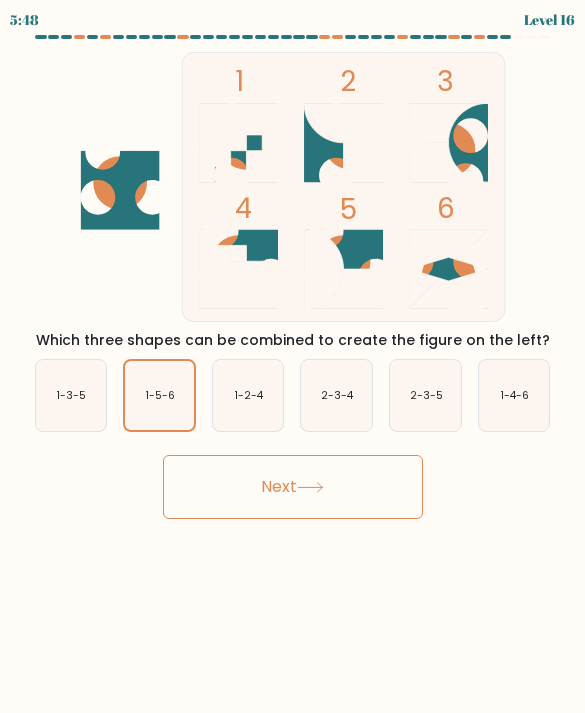 click on "Next" at bounding box center (293, 487) 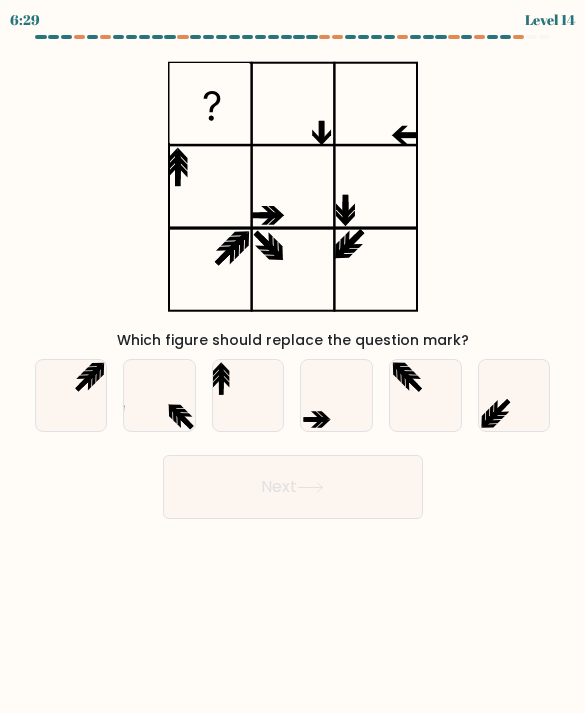 click at bounding box center (336, 395) 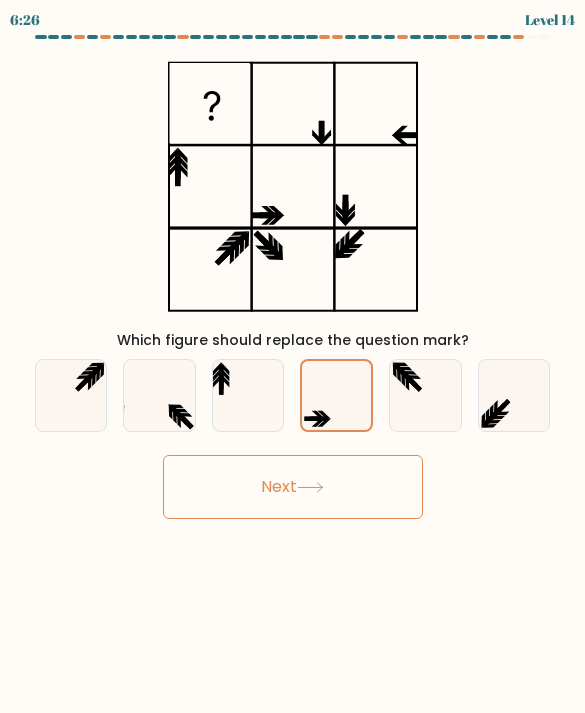 click on "Next" at bounding box center [293, 487] 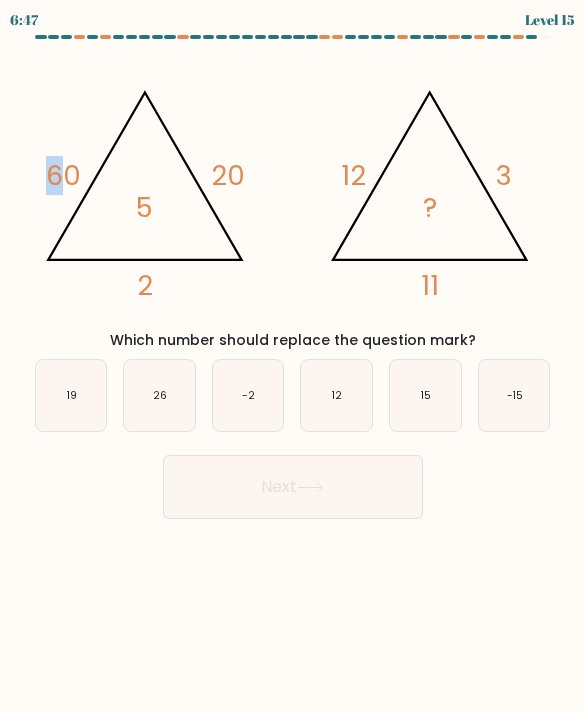 click on "@import url('https://fonts.googleapis.com/css?family=Abril+Fatface:400,100,100italic,300,300italic,400italic,500,500italic,700,700italic,900,900italic');                        60       20       2       5                                       @import url('https://fonts.googleapis.com/css?family=Abril+Fatface:400,100,100italic,300,300italic,400italic,500,500italic,700,700italic,900,900italic');                        12       3       11       ?" at bounding box center (293, 187) 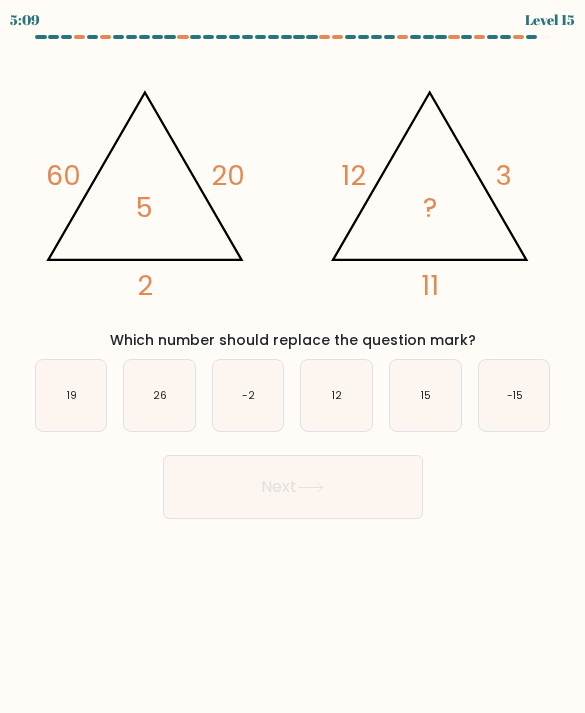 click on "15" at bounding box center [425, 395] 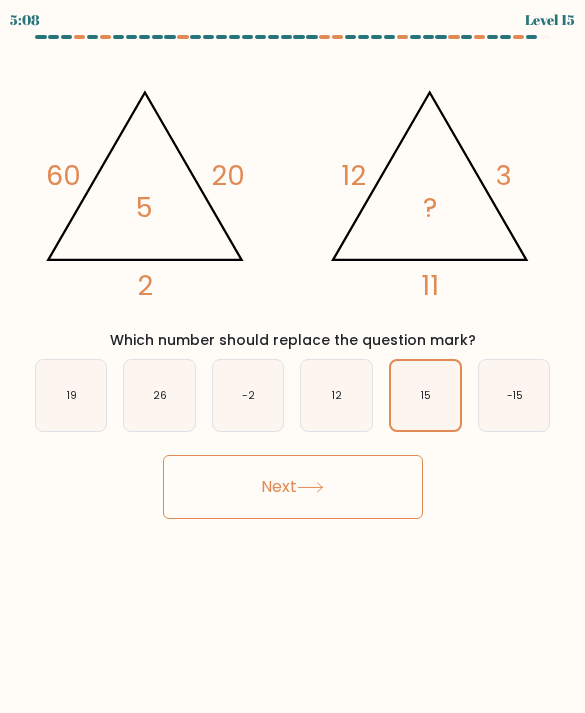 click on "Next" at bounding box center (293, 487) 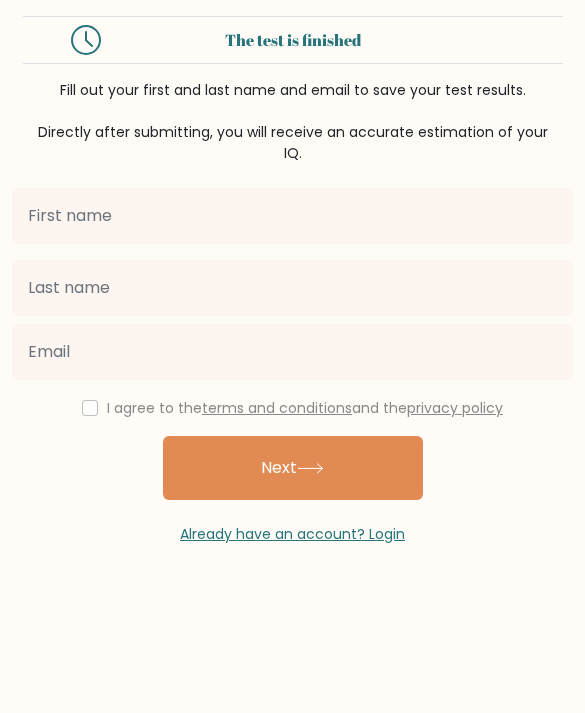 scroll, scrollTop: 0, scrollLeft: 0, axis: both 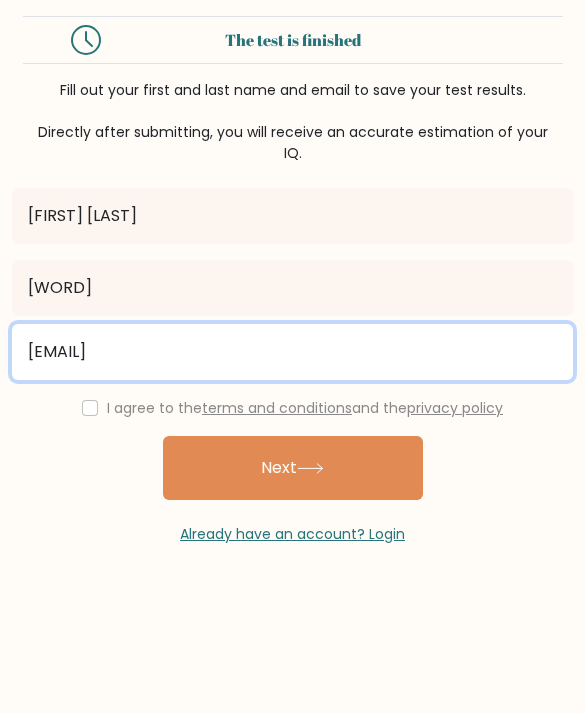 type on "[EMAIL]" 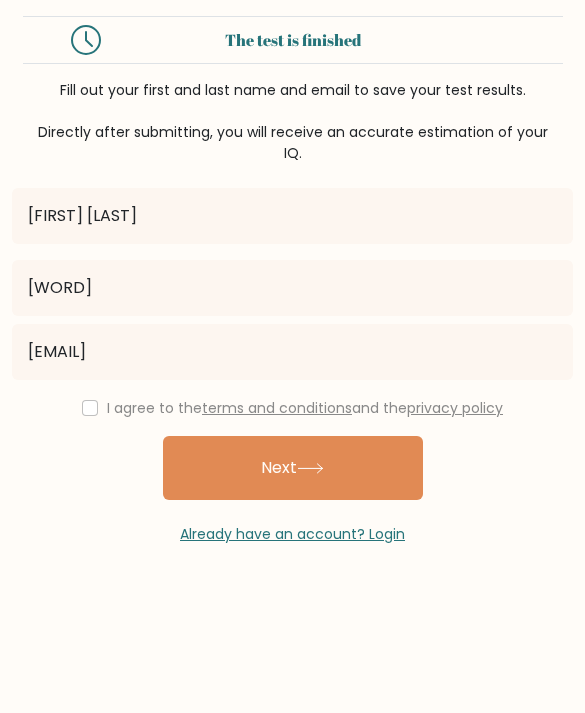 click on "Next" at bounding box center [293, 468] 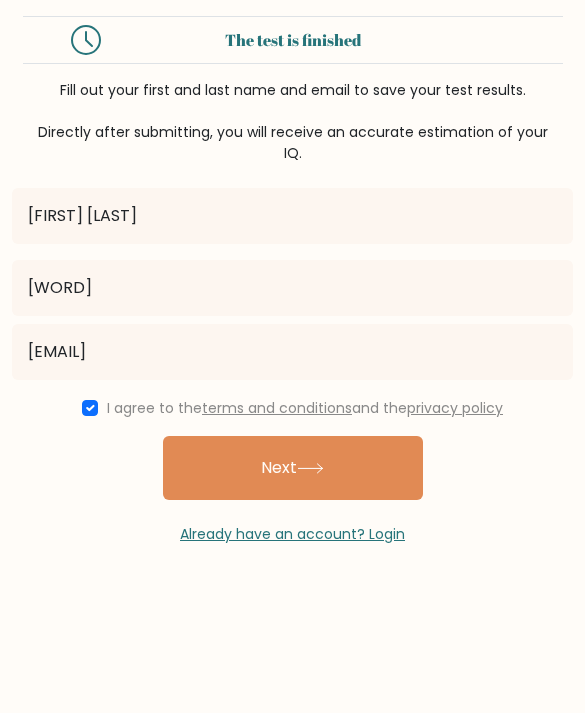 click on "Next" at bounding box center [293, 468] 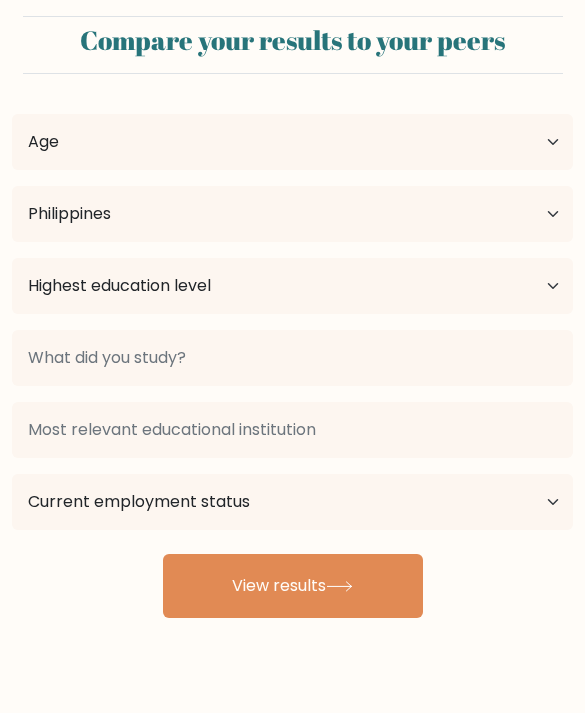 scroll, scrollTop: 0, scrollLeft: 0, axis: both 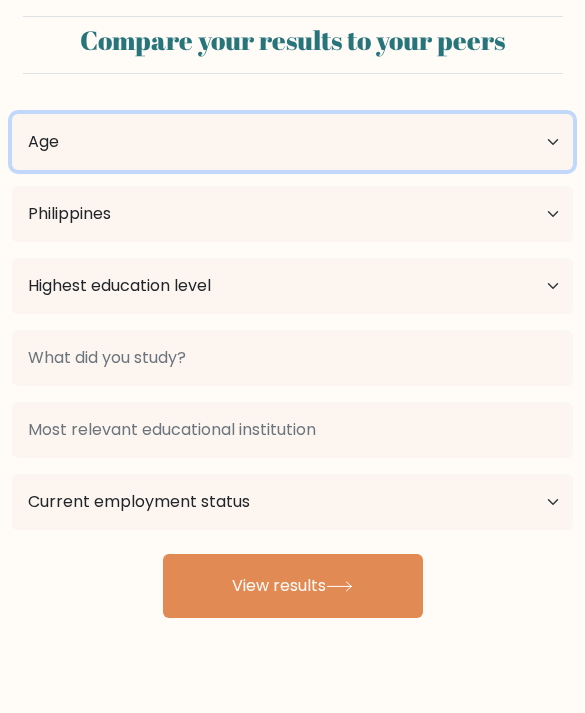 click on "Age
Under 18 years old
18-24 years old
25-34 years old
35-44 years old
45-54 years old
55-64 years old
65 years old and above" at bounding box center [292, 142] 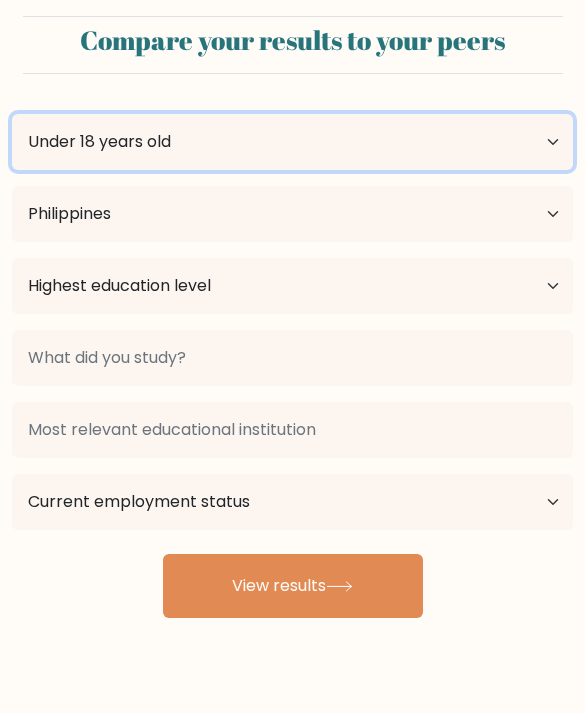 click on "Age
Under 18 years old
18-24 years old
25-34 years old
35-44 years old
45-54 years old
55-64 years old
65 years old and above" at bounding box center [292, 142] 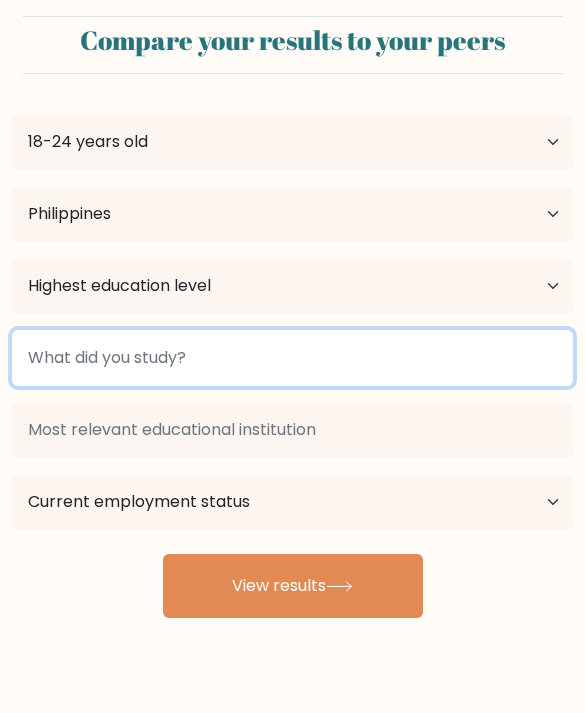 click at bounding box center [292, 358] 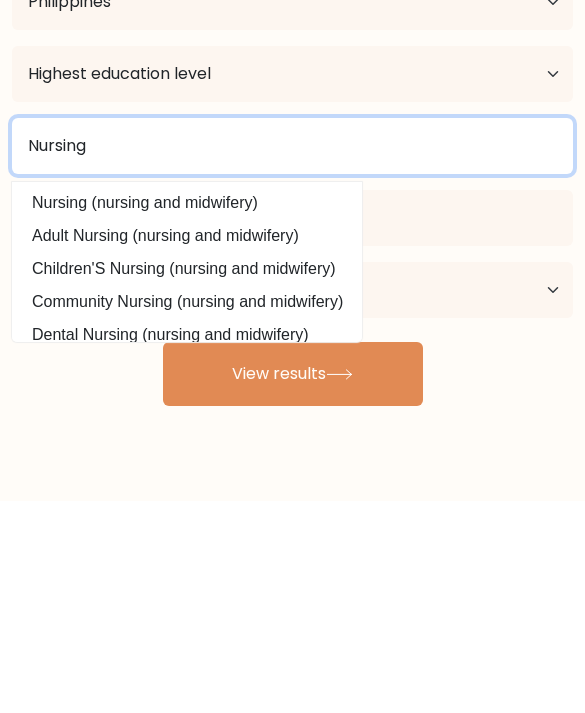 type on "Nursing" 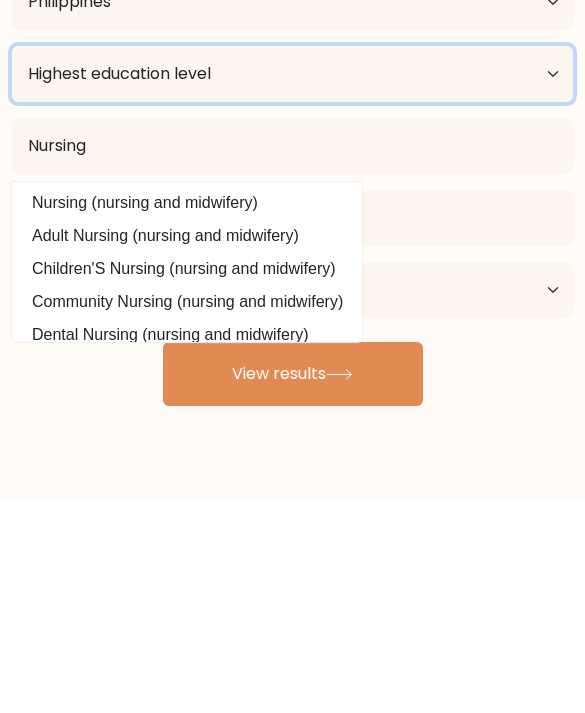 click on "Highest education level
No schooling
Primary
Lower Secondary
Upper Secondary
Occupation Specific
Bachelor's degree
Master's degree
Doctoral degree" at bounding box center [292, 286] 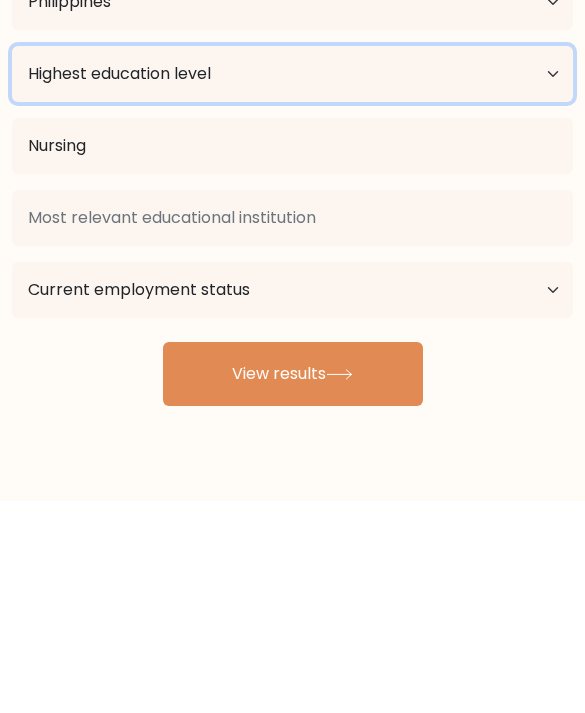 scroll, scrollTop: 66, scrollLeft: 0, axis: vertical 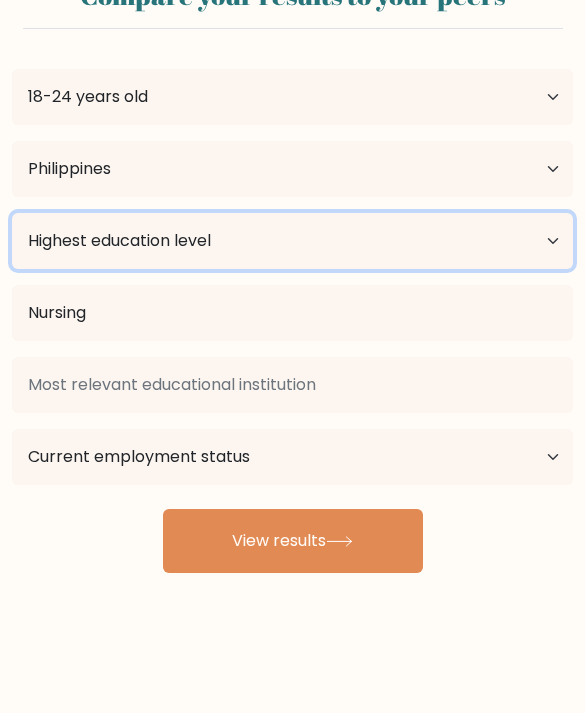 select on "bachelors_degree" 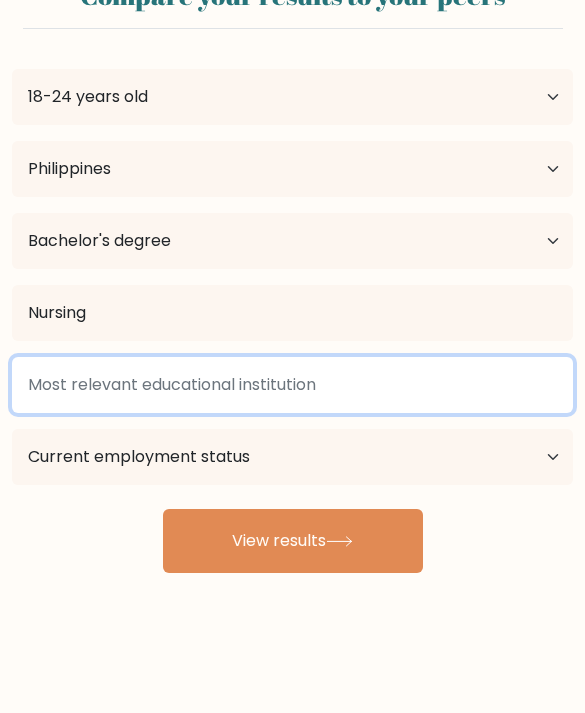 click at bounding box center (292, 385) 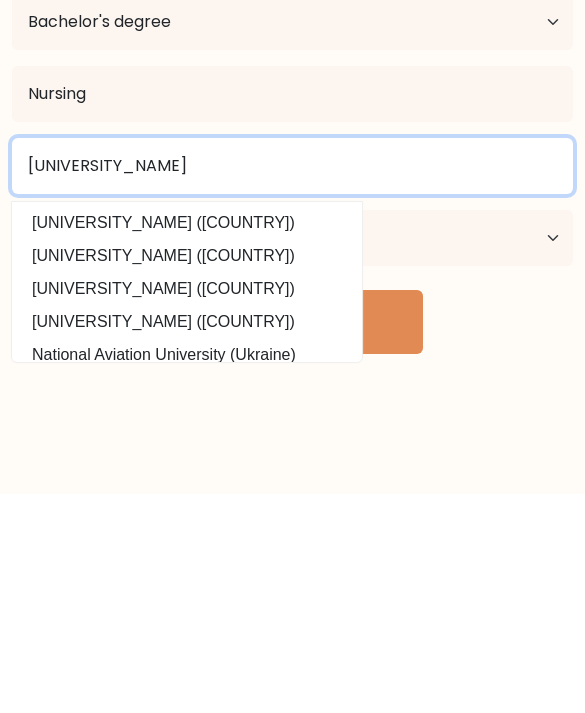 type on "[UNIVERSITY_NAME]" 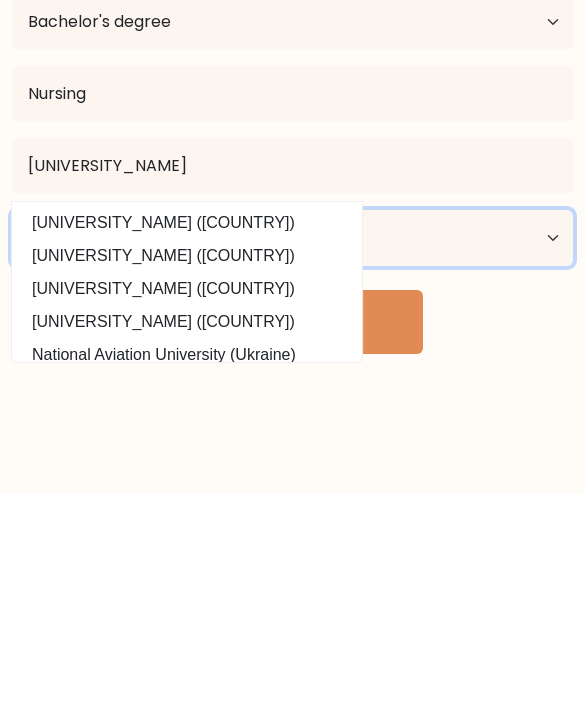 click on "Current employment status
Employed
Student
Retired
Other / prefer not to answer" at bounding box center [292, 457] 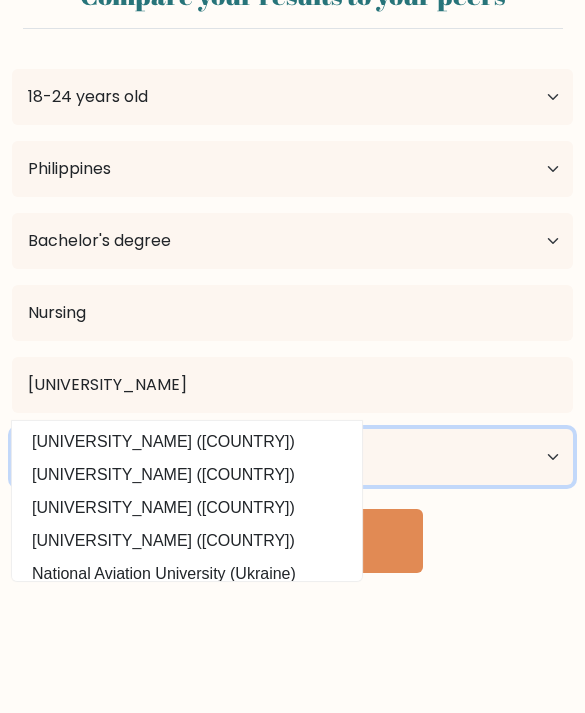 select on "other" 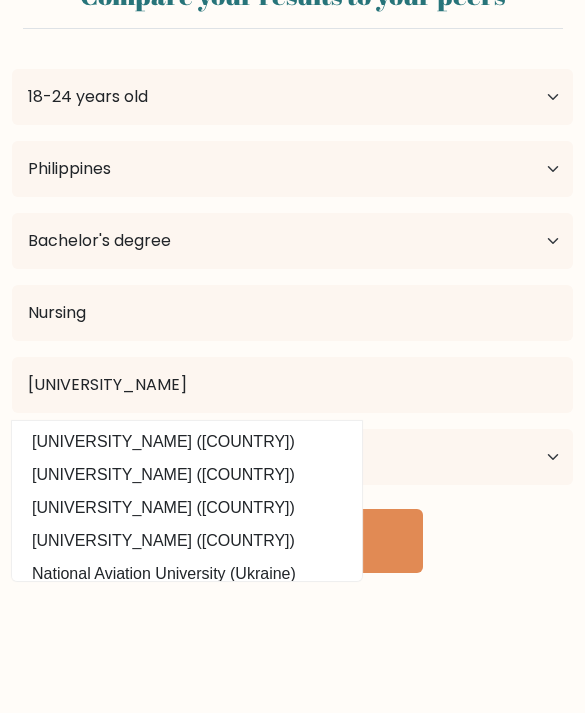 click on "View results" at bounding box center [293, 541] 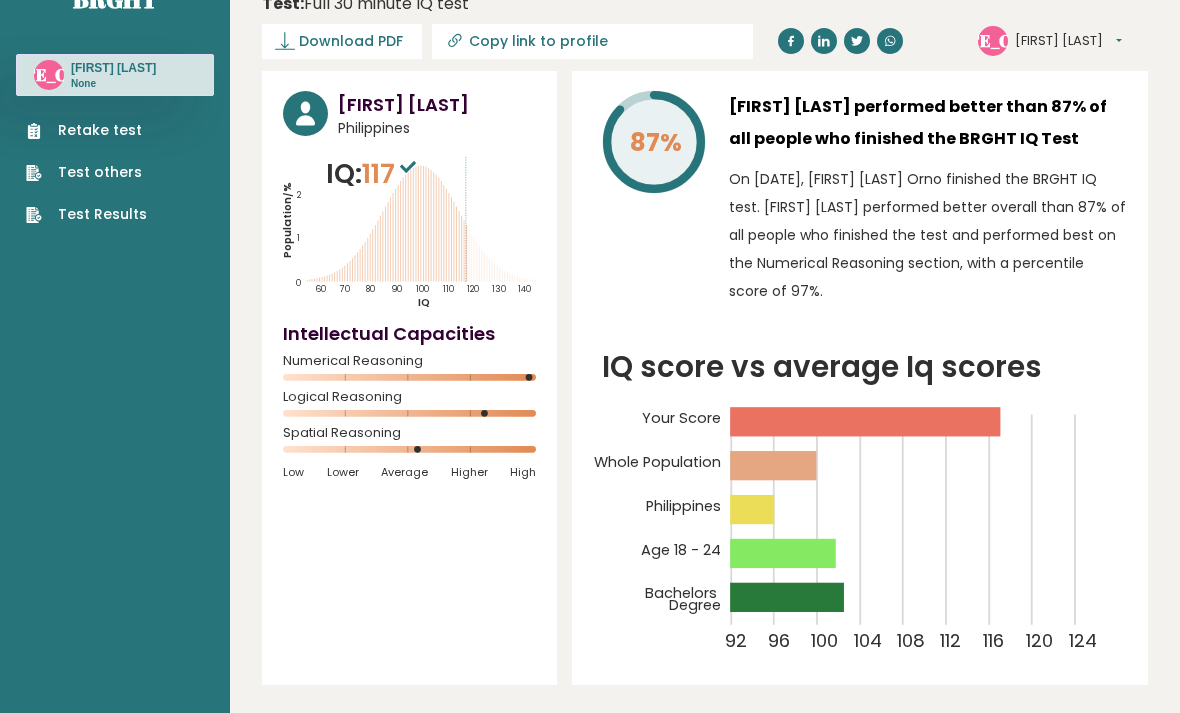 scroll, scrollTop: 0, scrollLeft: 0, axis: both 